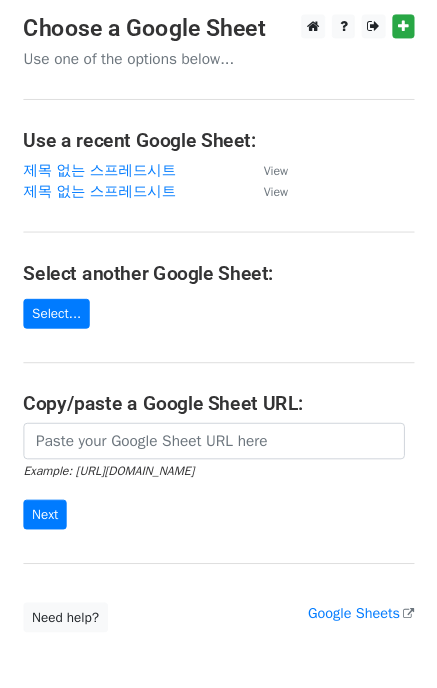 scroll, scrollTop: 0, scrollLeft: 0, axis: both 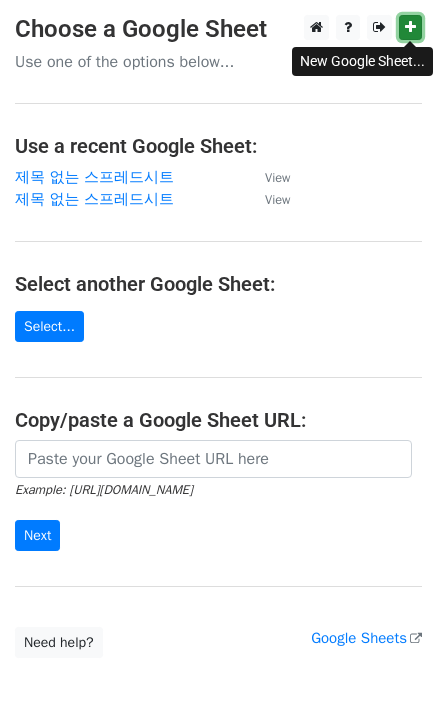 click at bounding box center (410, 27) 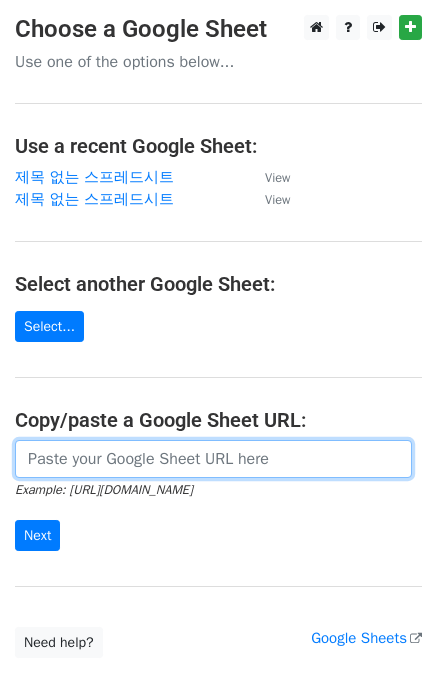 click at bounding box center (213, 459) 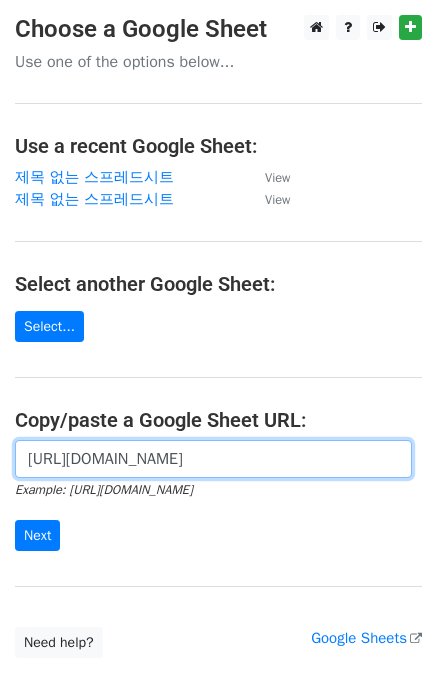 scroll, scrollTop: 0, scrollLeft: 511, axis: horizontal 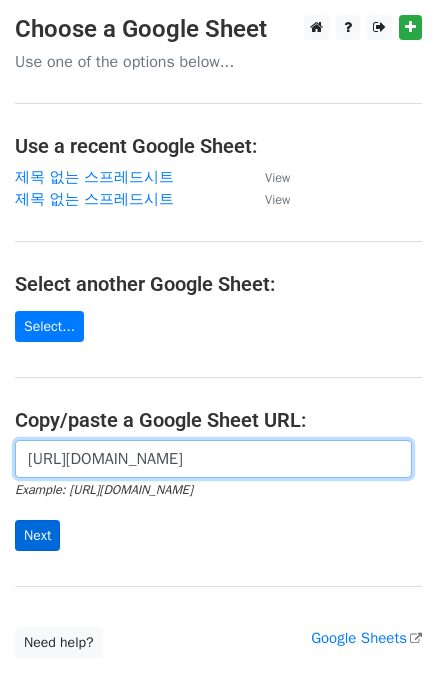 type on "https://docs.google.com/spreadsheets/d/1GuYacgMG0fXxEywQ_0GFtXZMobbsoh03gRfPw1-jrEw/edit?pli=1&gid=0#gid=0" 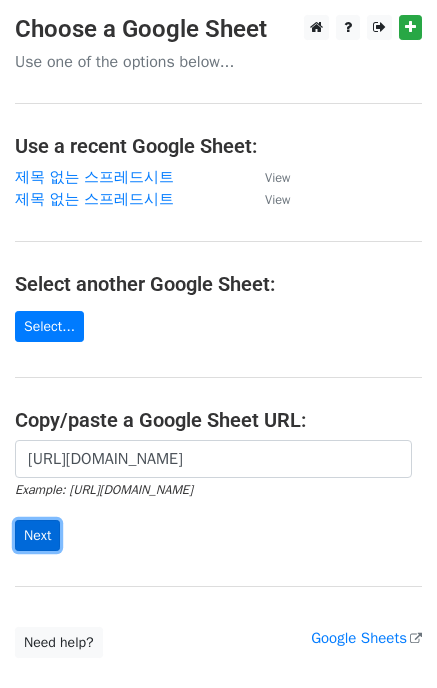 scroll, scrollTop: 0, scrollLeft: 0, axis: both 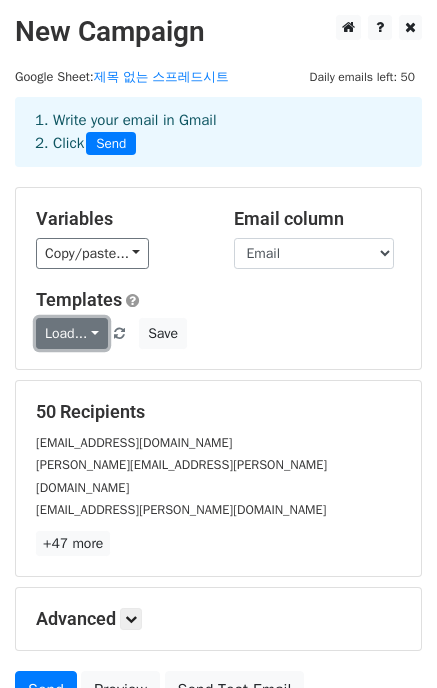 click on "Load..." at bounding box center (72, 333) 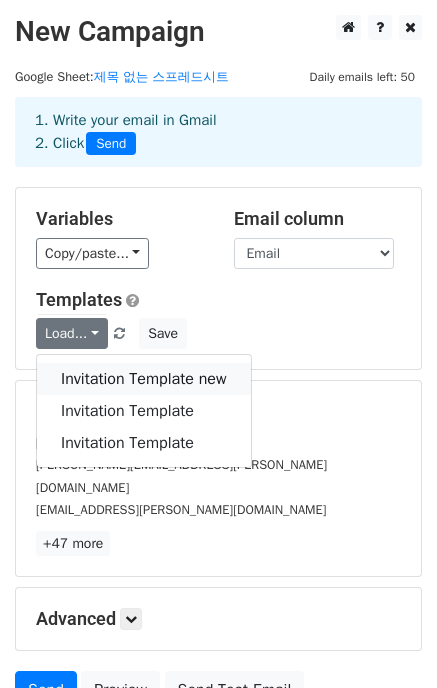 click on "Invitation Template new" at bounding box center [144, 379] 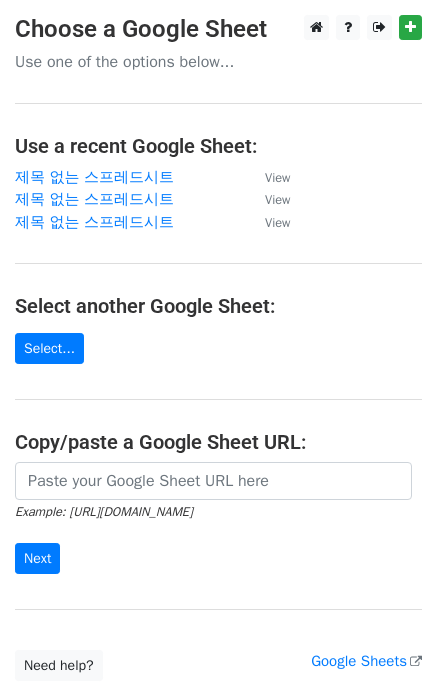 scroll, scrollTop: 0, scrollLeft: 0, axis: both 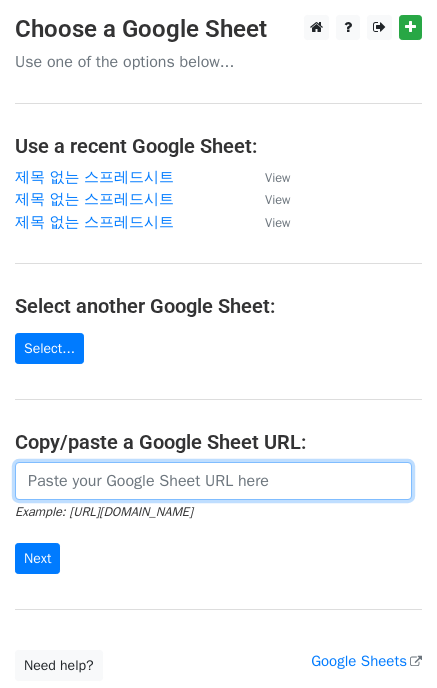 click at bounding box center [213, 481] 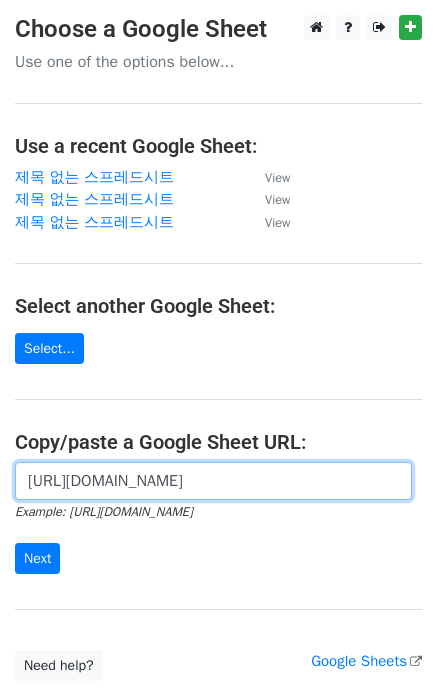 scroll, scrollTop: 0, scrollLeft: 511, axis: horizontal 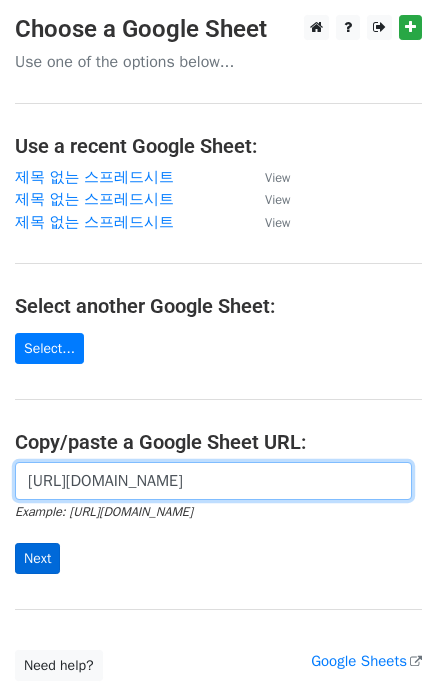 type on "[URL][DOMAIN_NAME]" 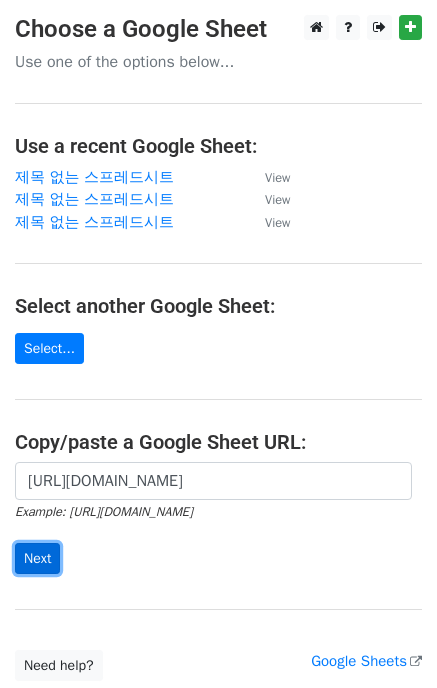 scroll, scrollTop: 0, scrollLeft: 0, axis: both 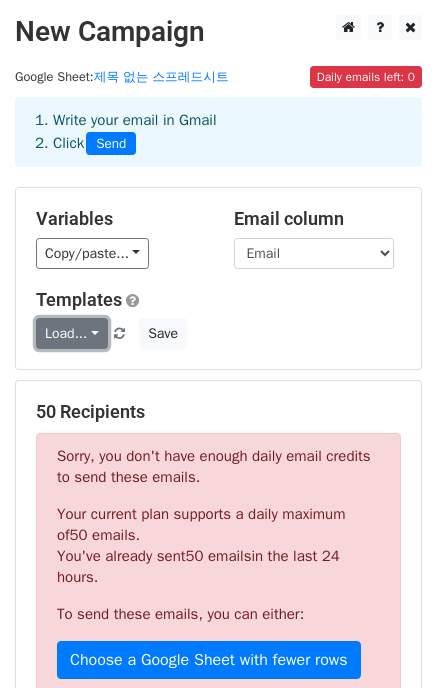 click on "Load..." at bounding box center (72, 333) 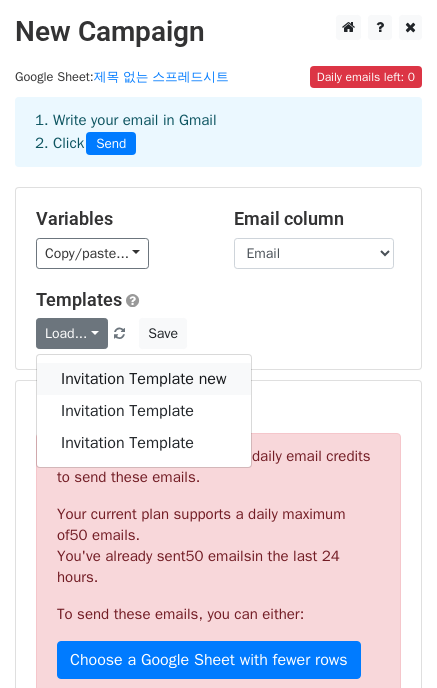 click on "Invitation Template new" at bounding box center [144, 379] 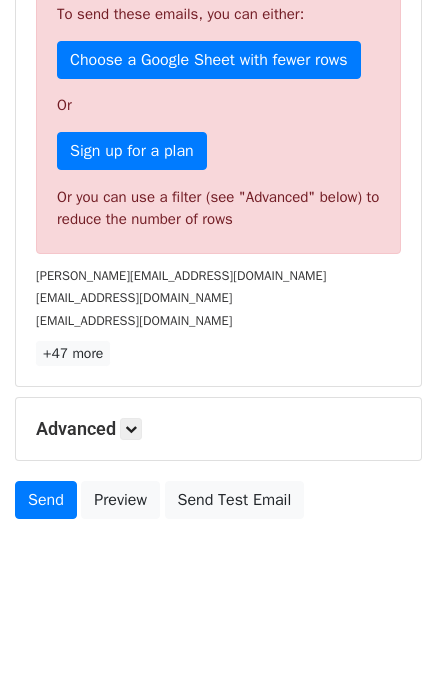 scroll, scrollTop: 601, scrollLeft: 0, axis: vertical 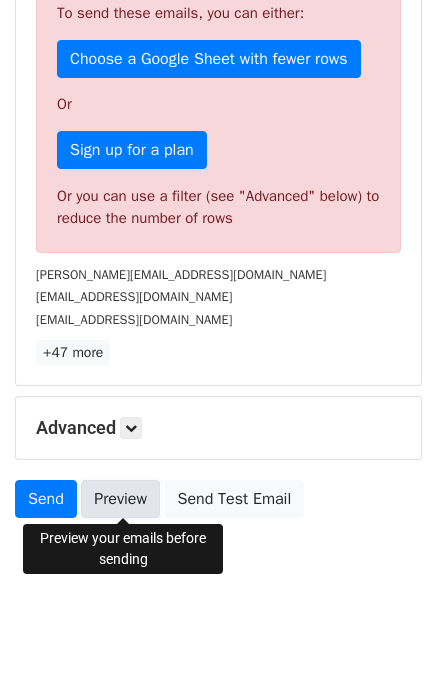 click on "Preview" at bounding box center [120, 499] 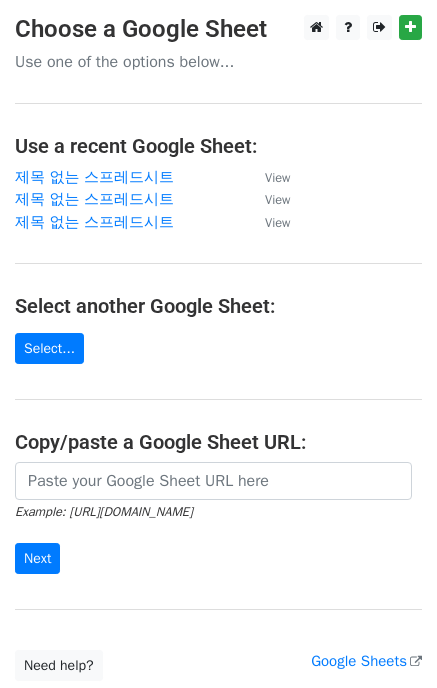 scroll, scrollTop: 0, scrollLeft: 0, axis: both 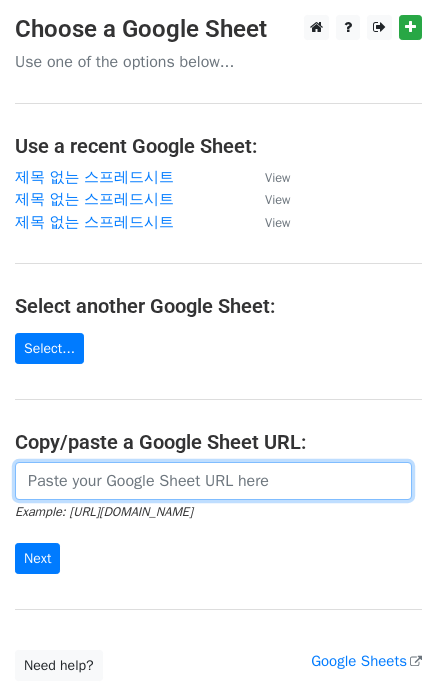 drag, startPoint x: 82, startPoint y: 493, endPoint x: 83, endPoint y: 483, distance: 10.049875 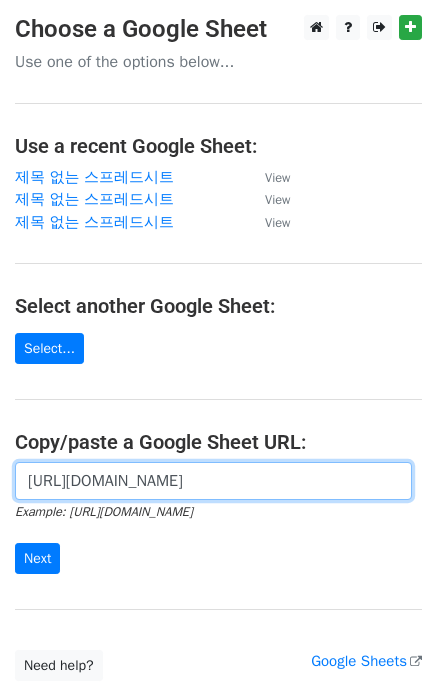 scroll, scrollTop: 0, scrollLeft: 511, axis: horizontal 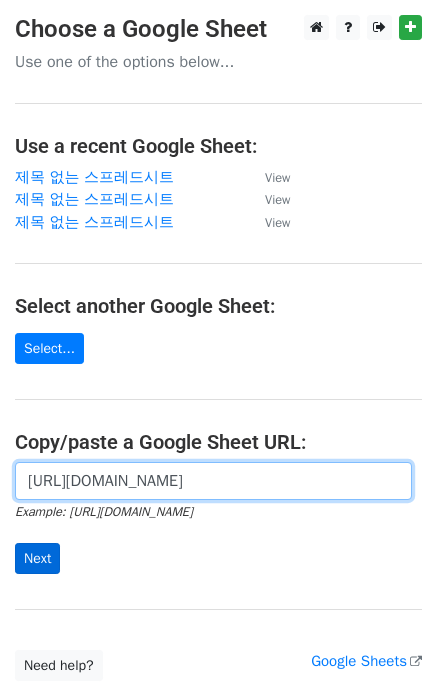 type on "[URL][DOMAIN_NAME]" 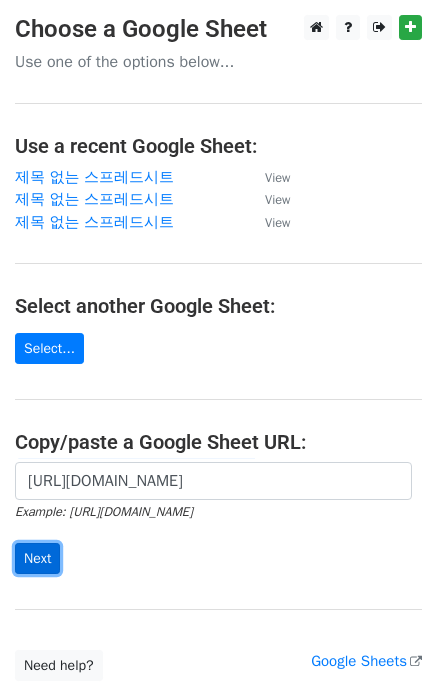 scroll, scrollTop: 0, scrollLeft: 0, axis: both 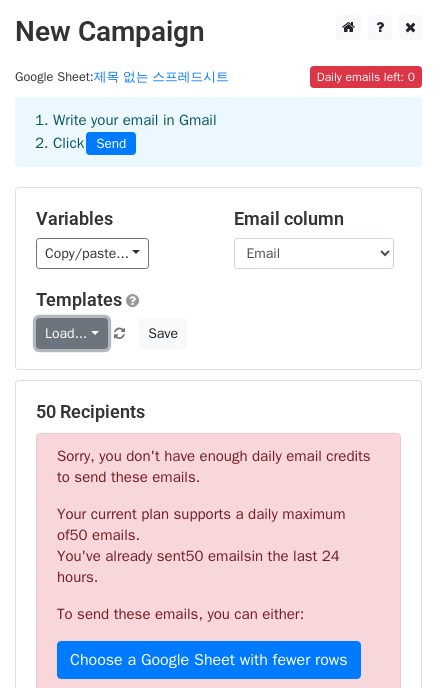 click on "Load..." at bounding box center (72, 333) 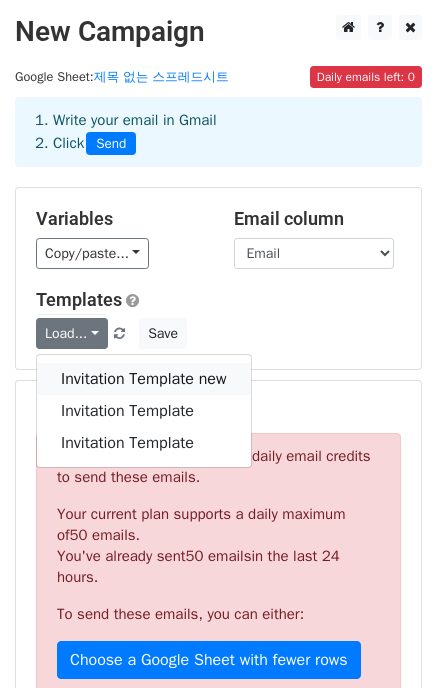 click on "Invitation Template new" at bounding box center (144, 379) 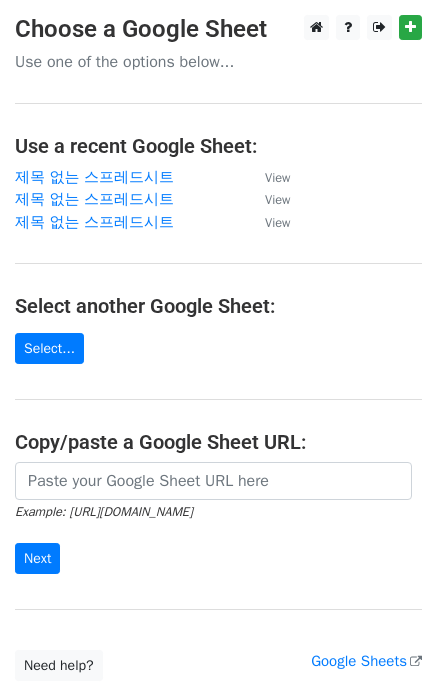 scroll, scrollTop: 0, scrollLeft: 0, axis: both 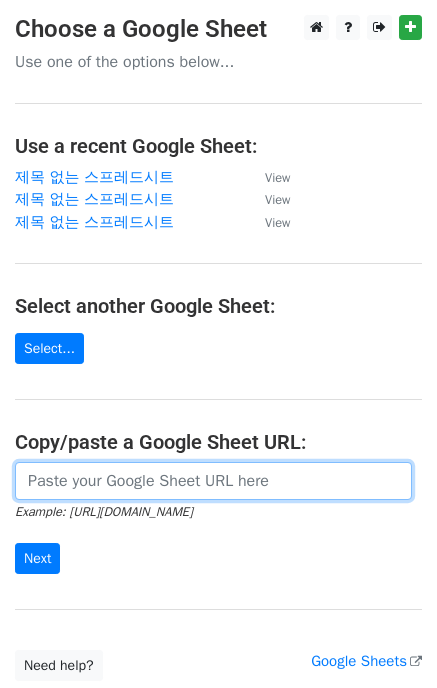 click at bounding box center [213, 481] 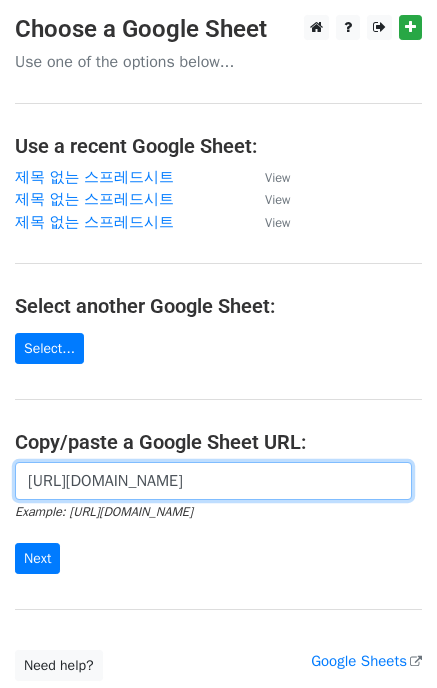 scroll, scrollTop: 0, scrollLeft: 511, axis: horizontal 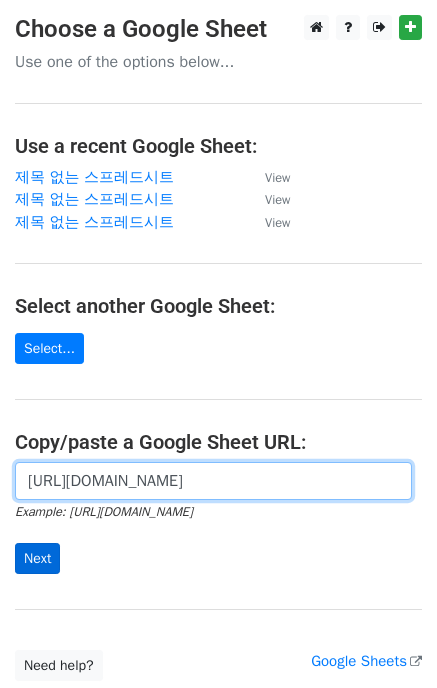 type on "[URL][DOMAIN_NAME]" 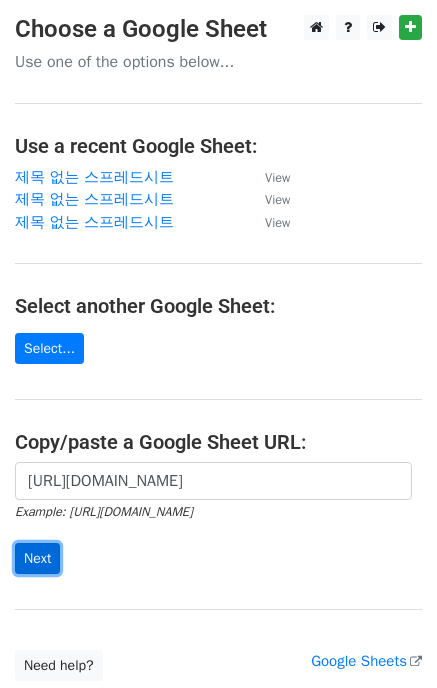 scroll, scrollTop: 0, scrollLeft: 0, axis: both 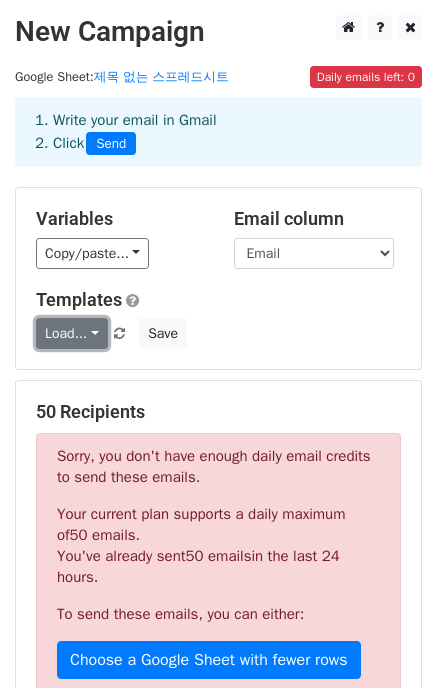 click on "Load..." at bounding box center [72, 333] 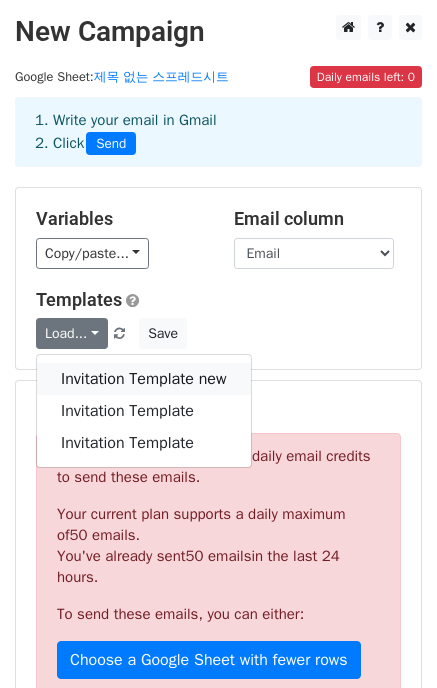 click on "Invitation Template new" at bounding box center [144, 379] 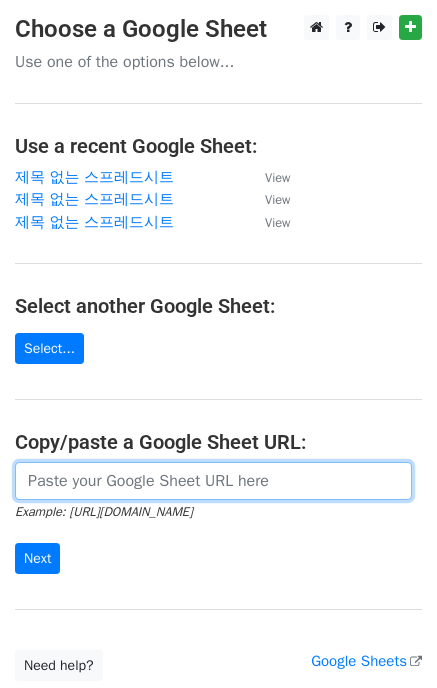 scroll, scrollTop: 0, scrollLeft: 0, axis: both 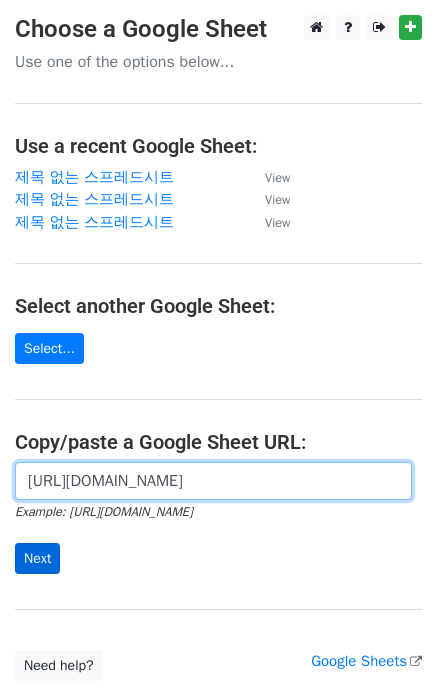 type on "https://docs.google.com/spreadsheets/d/1GuYacgMG0fXxEywQ_0GFtXZMobbsoh03gRfPw1-jrEw/edit?pli=1&gid=0#gid=0" 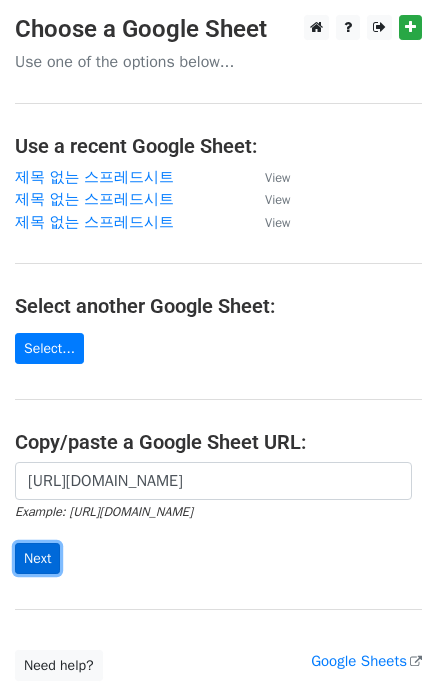 scroll, scrollTop: 0, scrollLeft: 0, axis: both 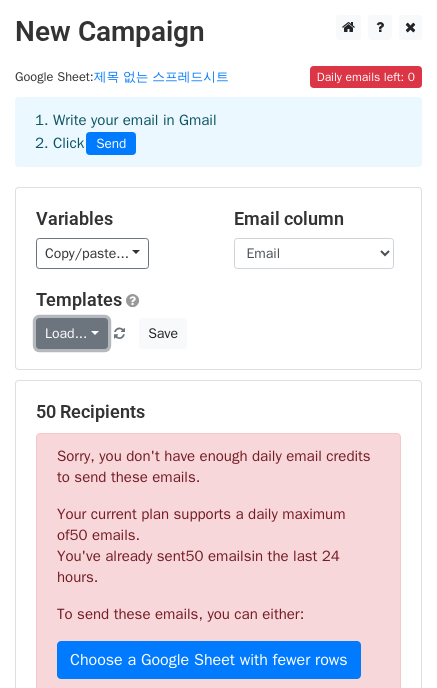 click on "Load..." at bounding box center (72, 333) 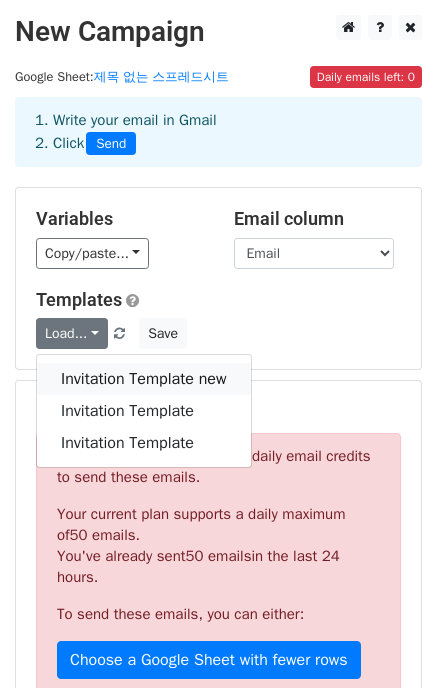 click on "Invitation Template new" at bounding box center (144, 379) 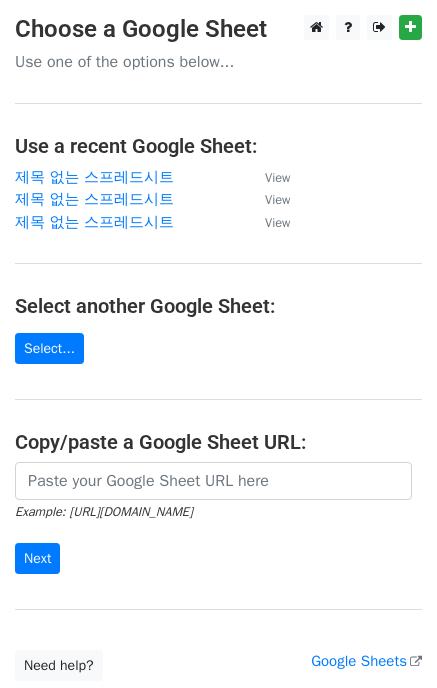 scroll, scrollTop: 0, scrollLeft: 0, axis: both 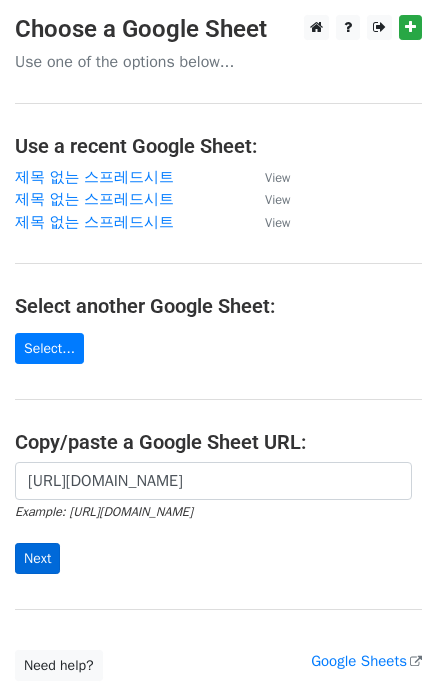 type on "[URL][DOMAIN_NAME]" 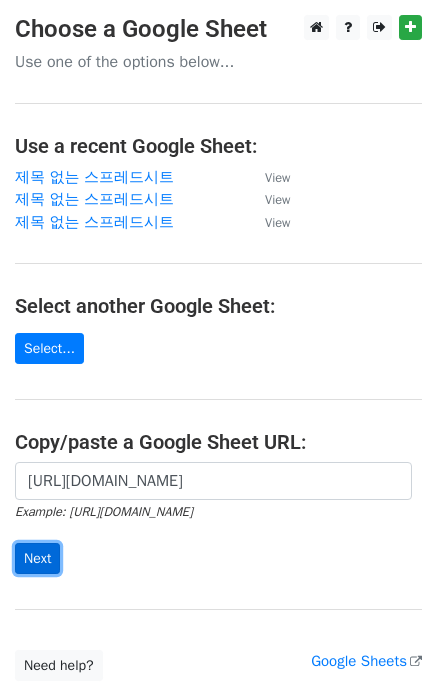 scroll, scrollTop: 0, scrollLeft: 0, axis: both 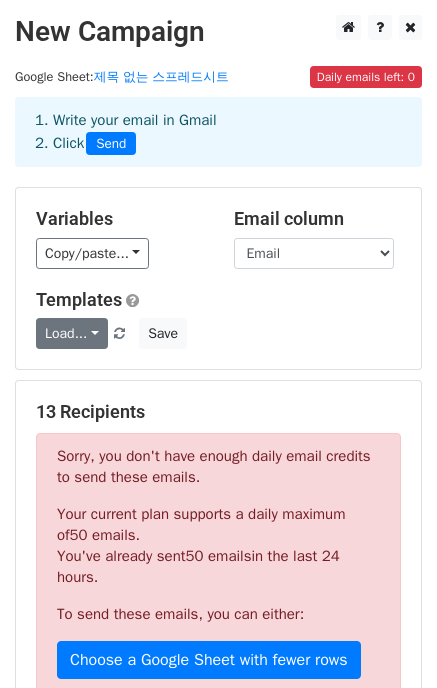 click on "Load..." at bounding box center [72, 333] 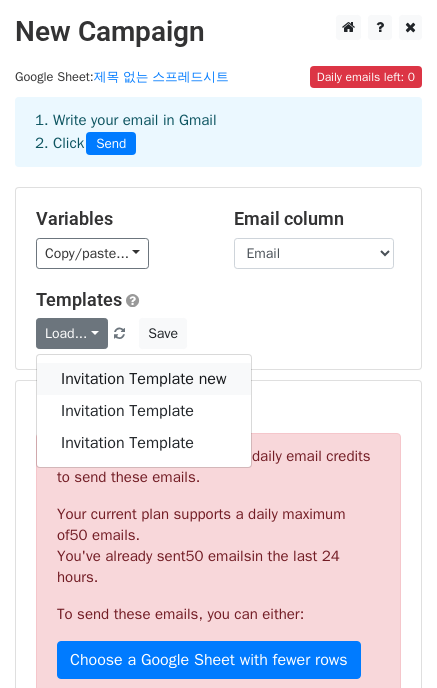 click on "Invitation Template new" at bounding box center [144, 379] 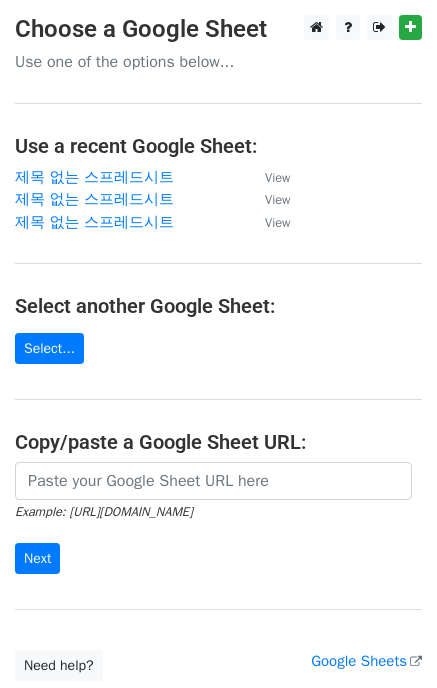 scroll, scrollTop: 0, scrollLeft: 0, axis: both 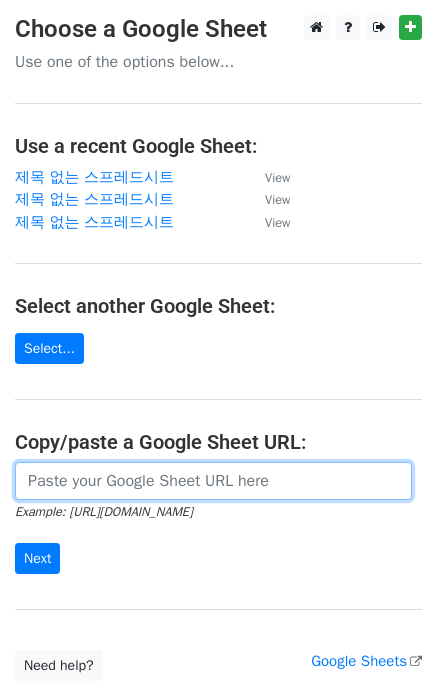 click at bounding box center (213, 481) 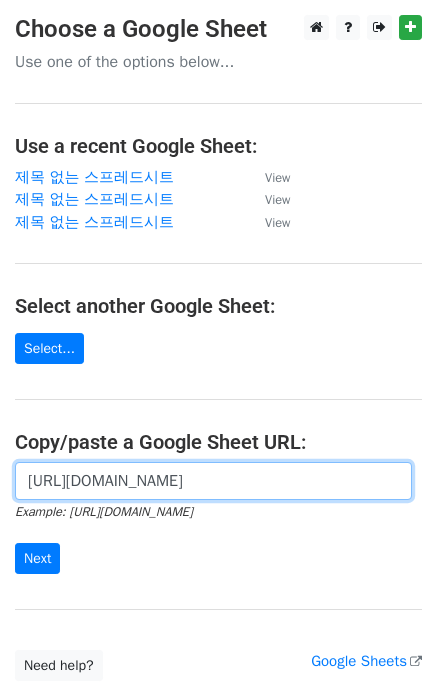 scroll, scrollTop: 0, scrollLeft: 511, axis: horizontal 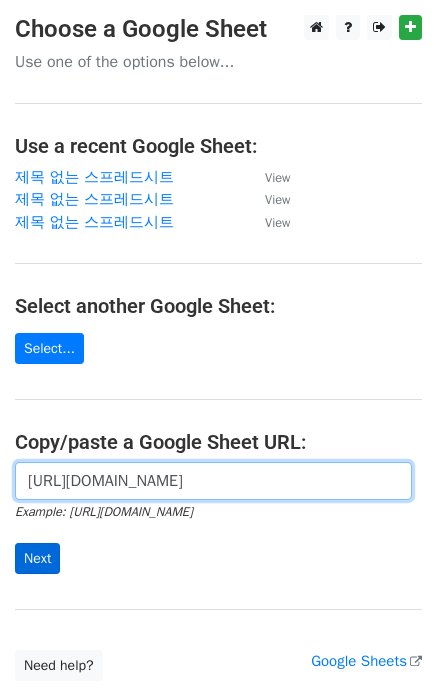 type on "[URL][DOMAIN_NAME]" 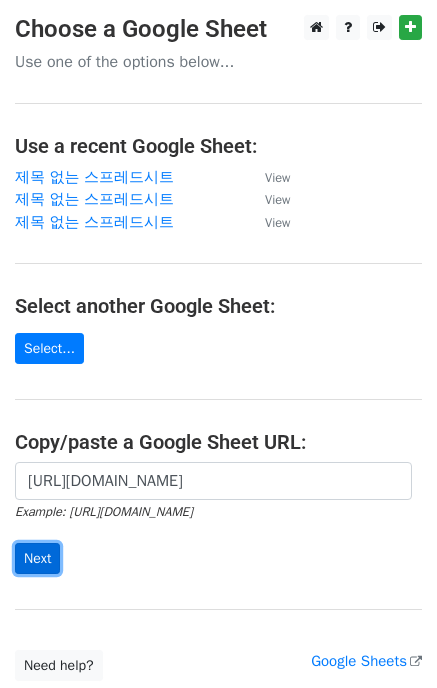 scroll, scrollTop: 0, scrollLeft: 0, axis: both 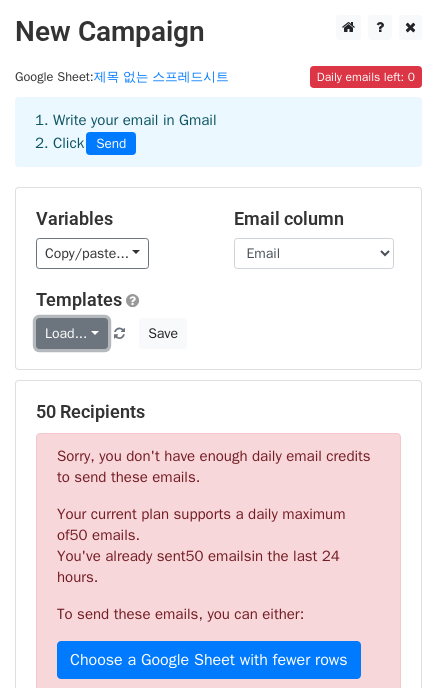 click on "Load..." at bounding box center [72, 333] 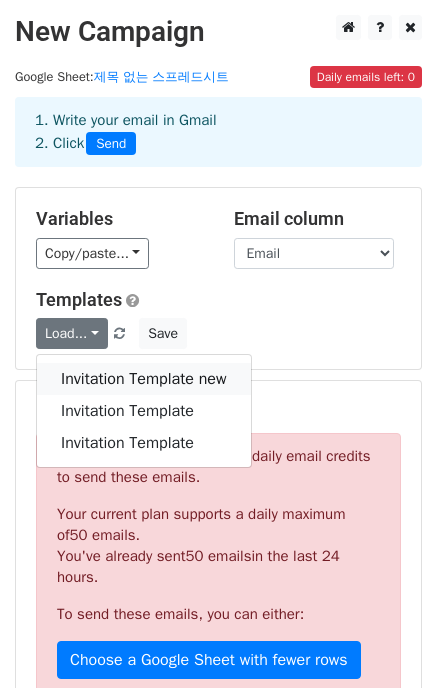click on "Invitation Template new" at bounding box center [144, 379] 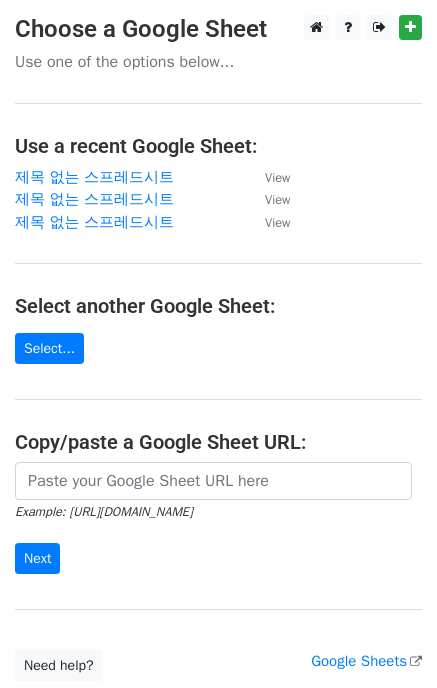 scroll, scrollTop: 0, scrollLeft: 0, axis: both 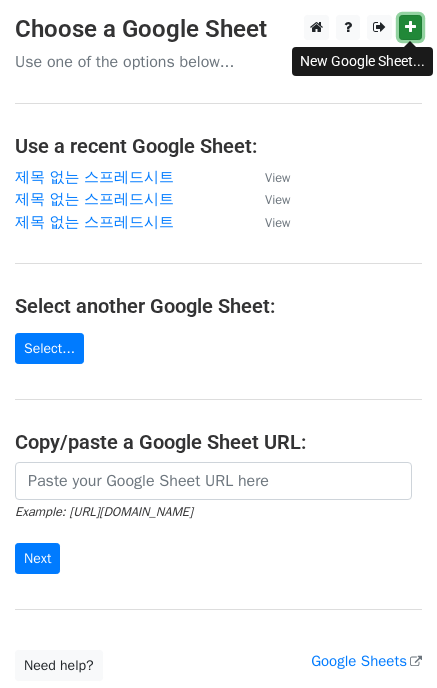 click at bounding box center [410, 27] 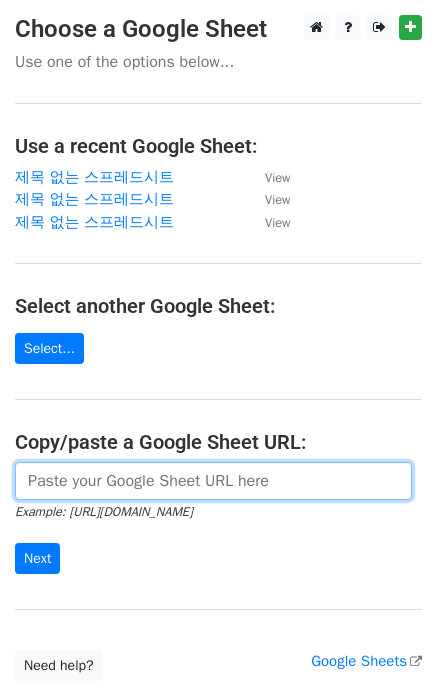 click at bounding box center [213, 481] 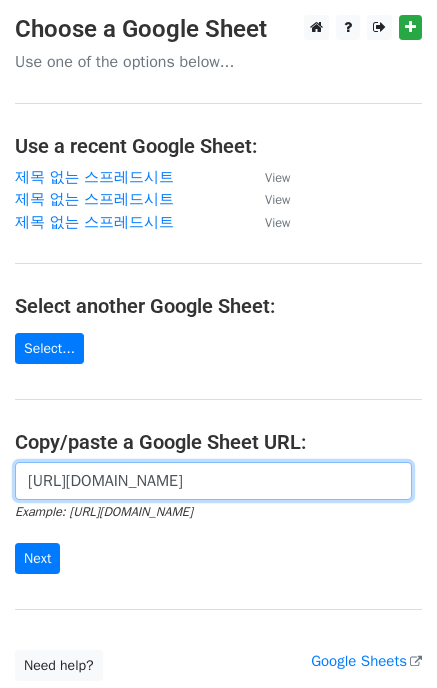scroll, scrollTop: 0, scrollLeft: 511, axis: horizontal 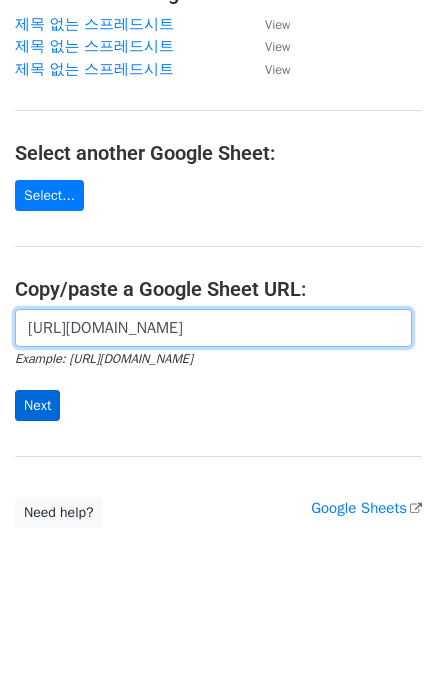 type on "[URL][DOMAIN_NAME]" 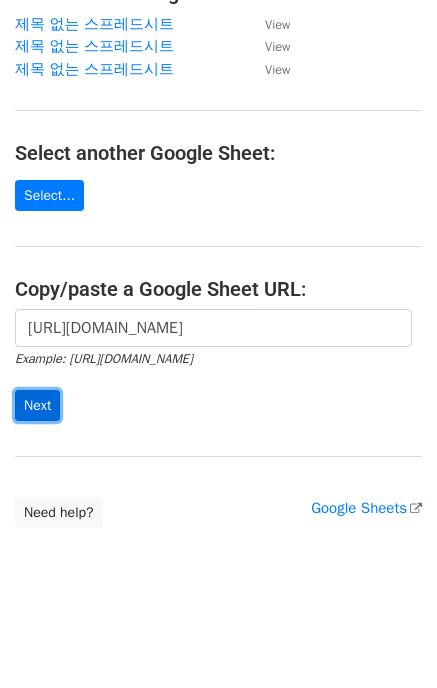 scroll, scrollTop: 0, scrollLeft: 0, axis: both 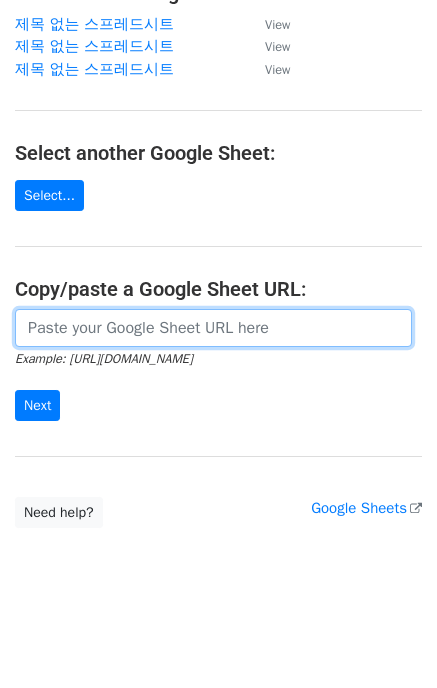 click at bounding box center [213, 328] 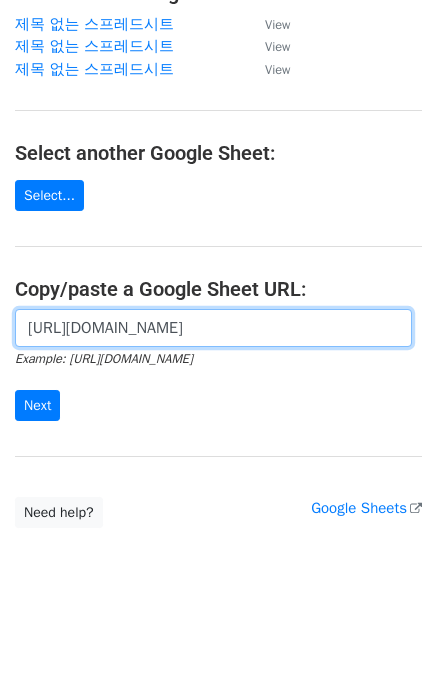 scroll, scrollTop: 0, scrollLeft: 511, axis: horizontal 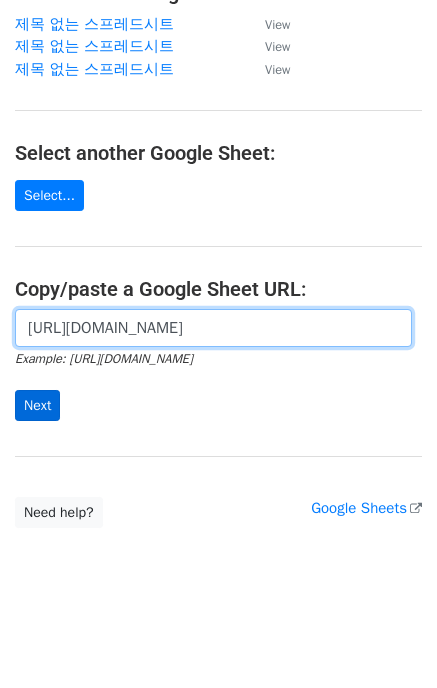 type on "https://docs.google.com/spreadsheets/d/1GuYacgMG0fXxEywQ_0GFtXZMobbsoh03gRfPw1-jrEw/edit?pli=1&gid=0#gid=0" 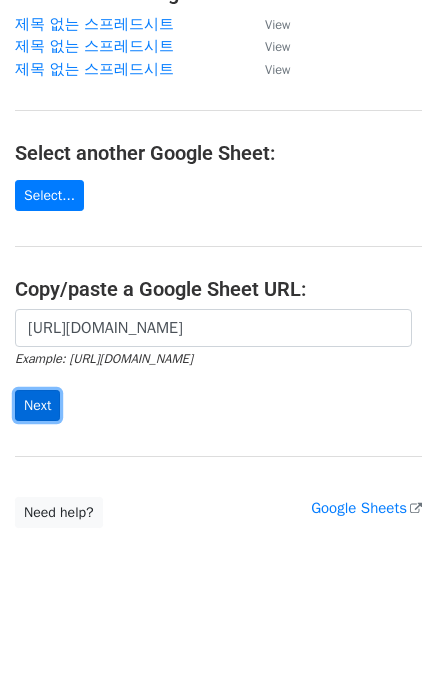 scroll, scrollTop: 0, scrollLeft: 0, axis: both 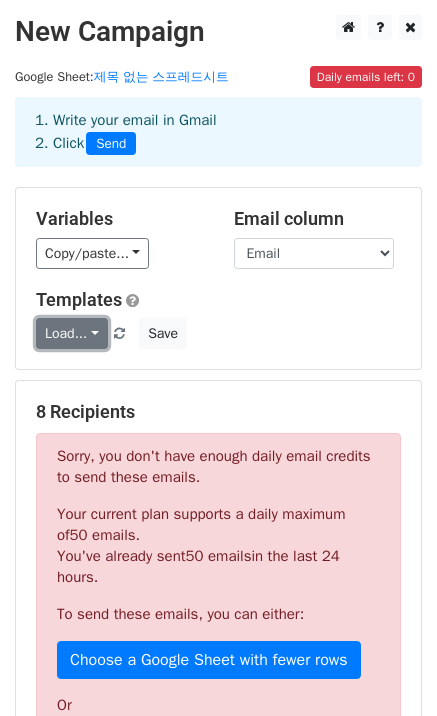 click on "Load..." at bounding box center (72, 333) 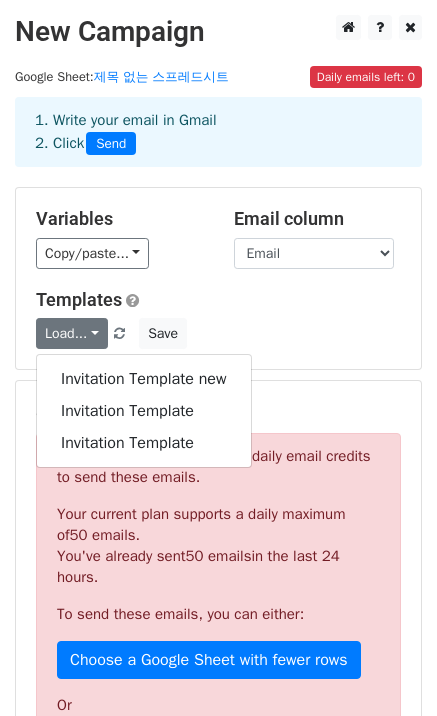click on "Templates
Load...
Invitation Template new
Invitation Template
Invitation Template
Save" at bounding box center (218, 319) 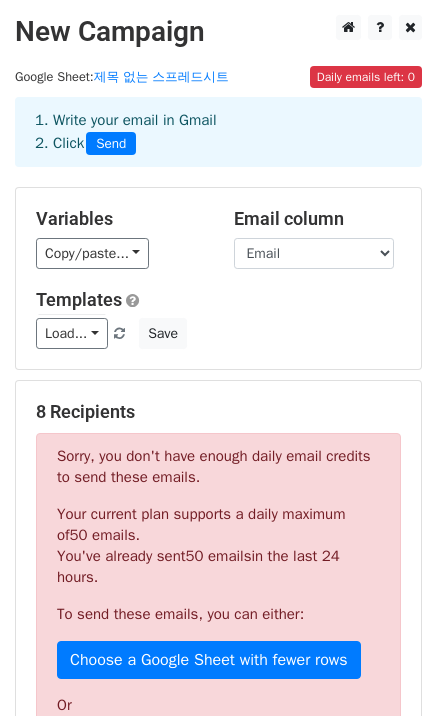 click at bounding box center (120, 334) 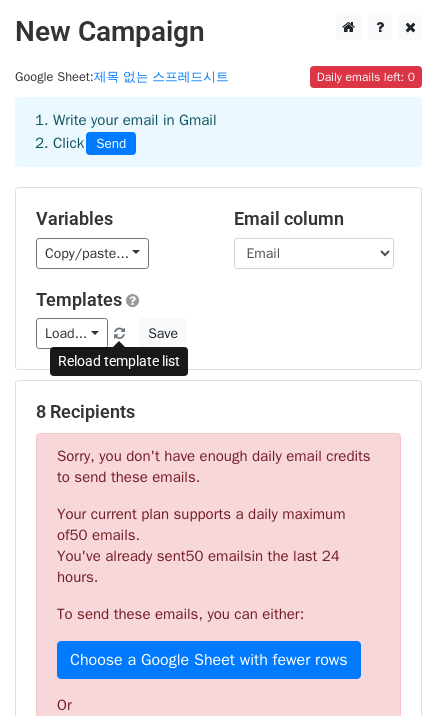 click at bounding box center [119, 334] 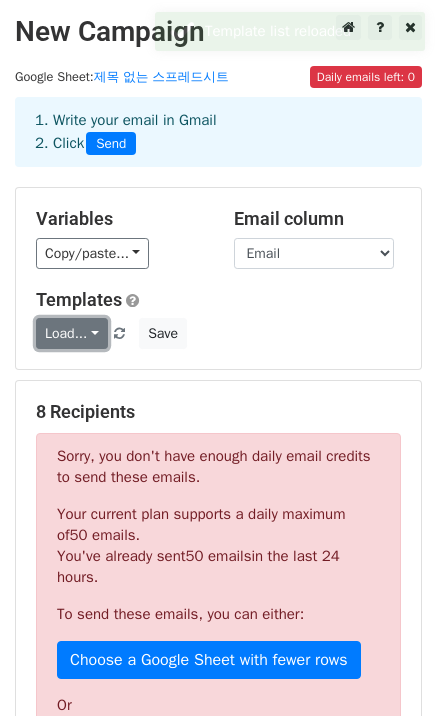 click on "Load..." at bounding box center [72, 333] 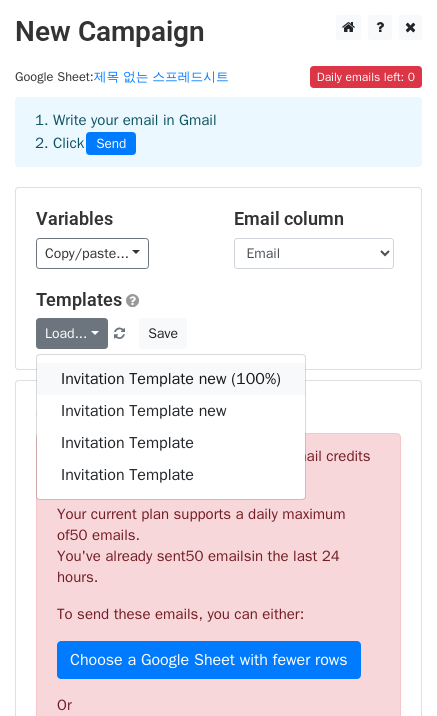 click on "Invitation Template new (100%)" at bounding box center (171, 379) 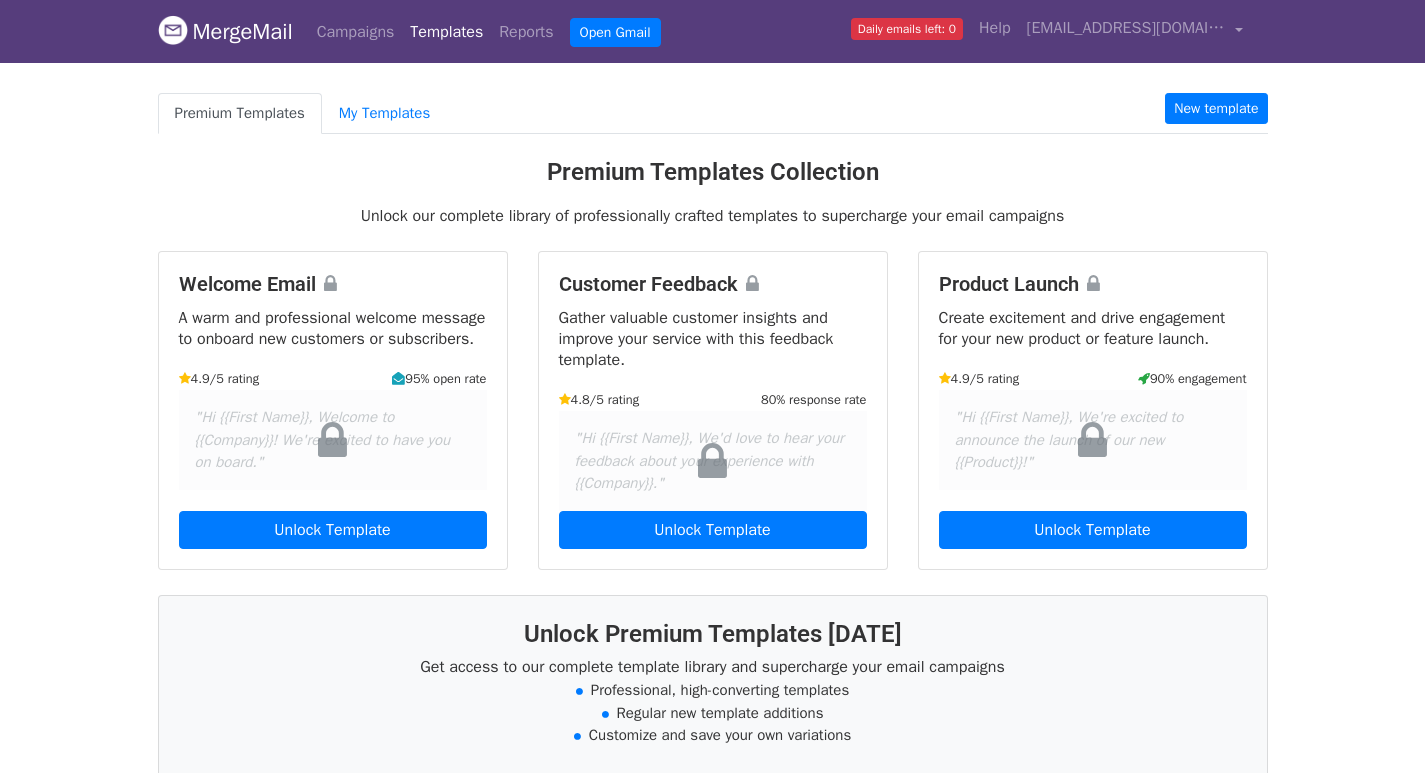 click on "New template" at bounding box center [1216, 108] 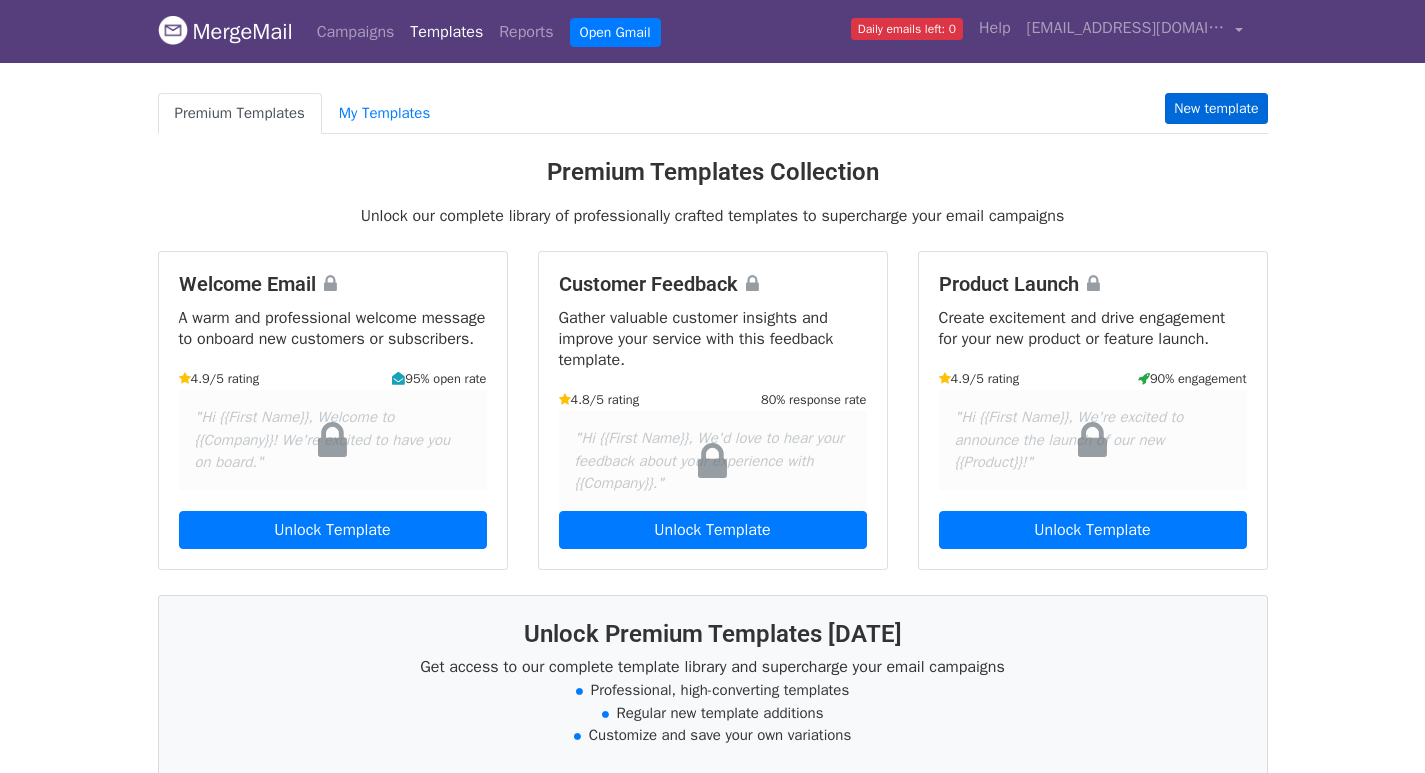 scroll, scrollTop: 0, scrollLeft: 0, axis: both 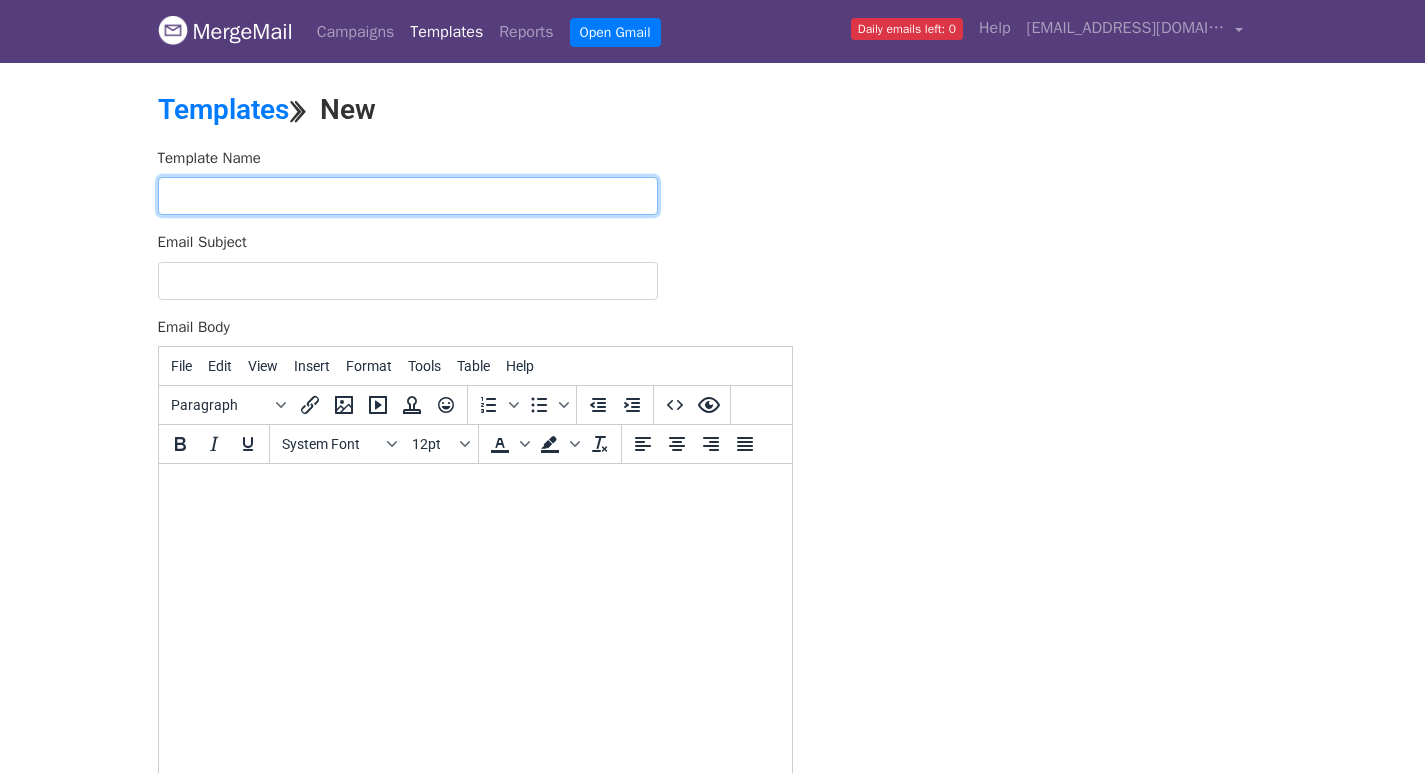 click at bounding box center (408, 196) 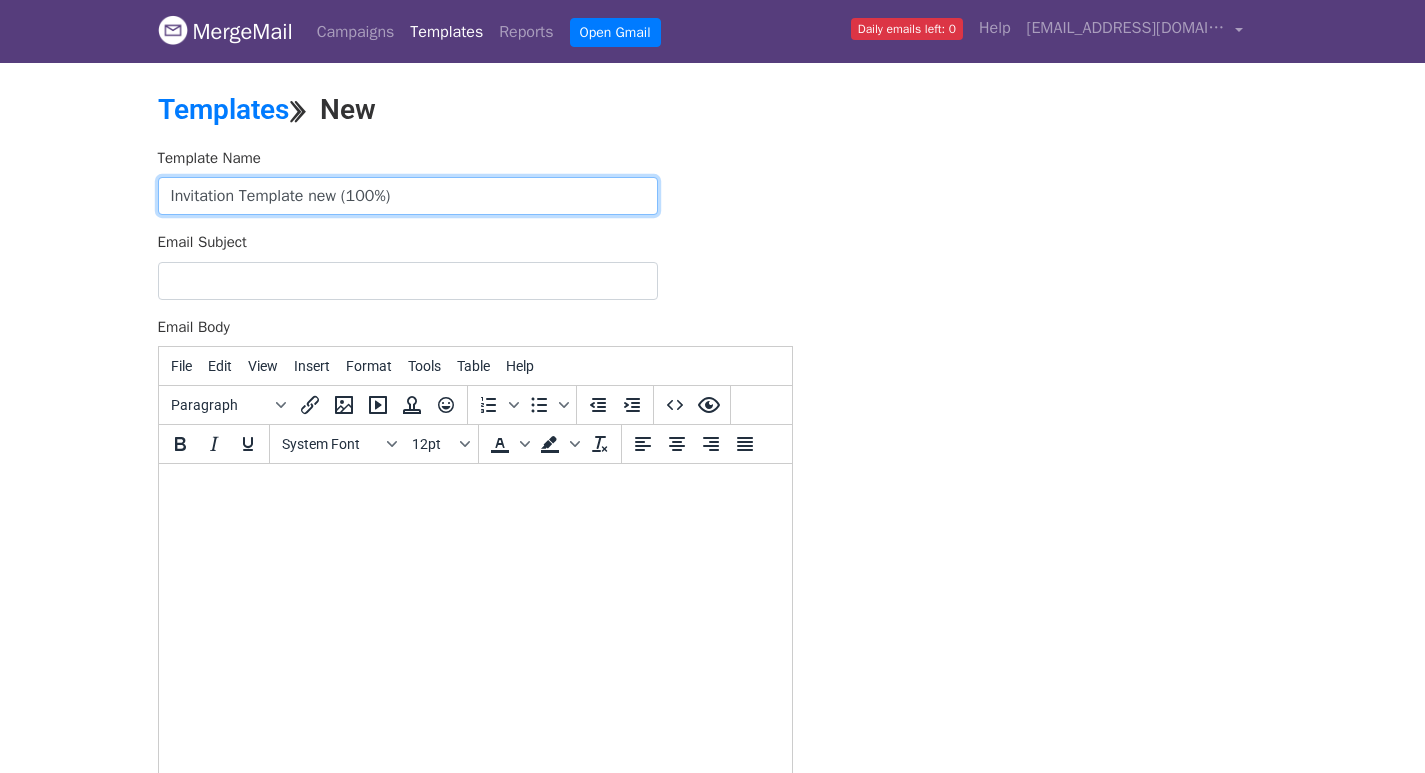 type on "Invitation Template new (100%)" 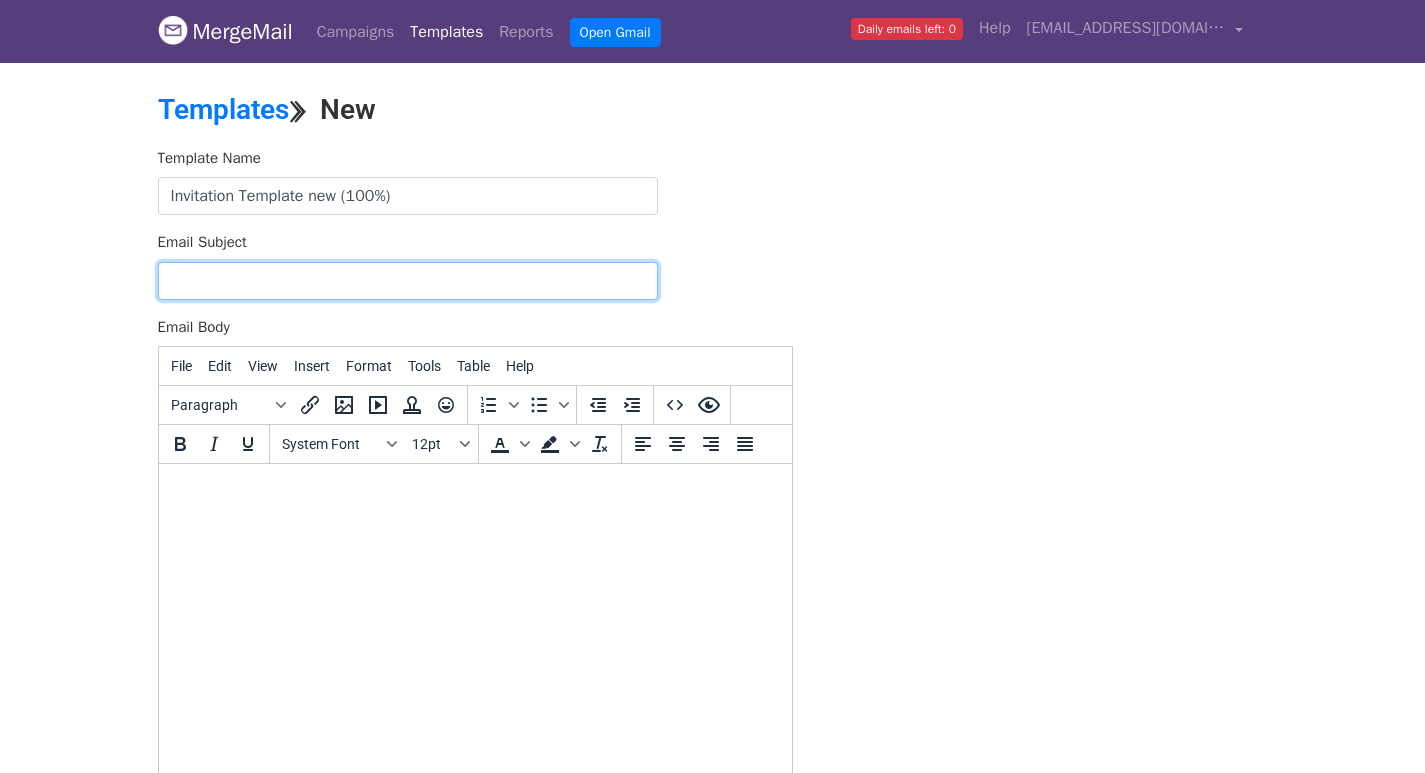click on "Email Subject" at bounding box center (408, 281) 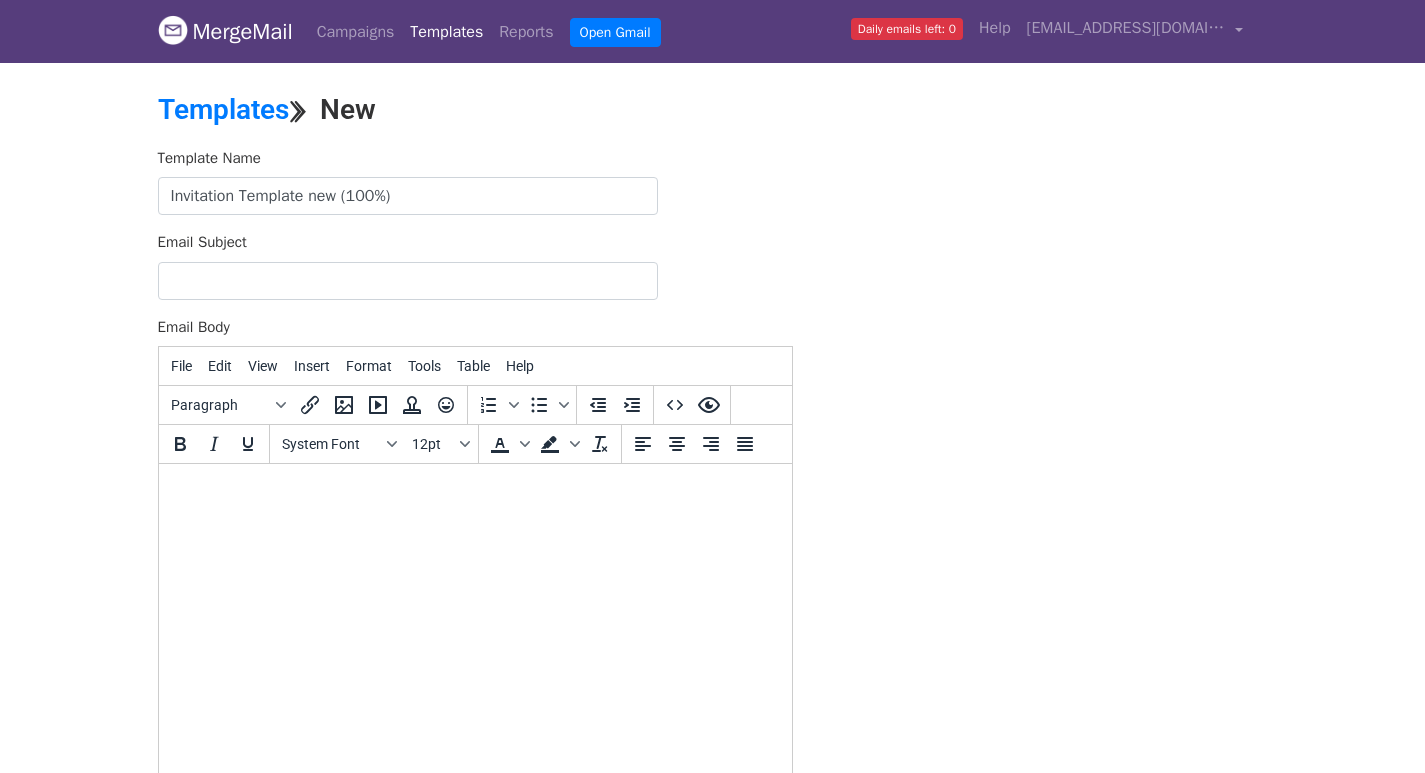 drag, startPoint x: 950, startPoint y: 350, endPoint x: 756, endPoint y: 378, distance: 196.01021 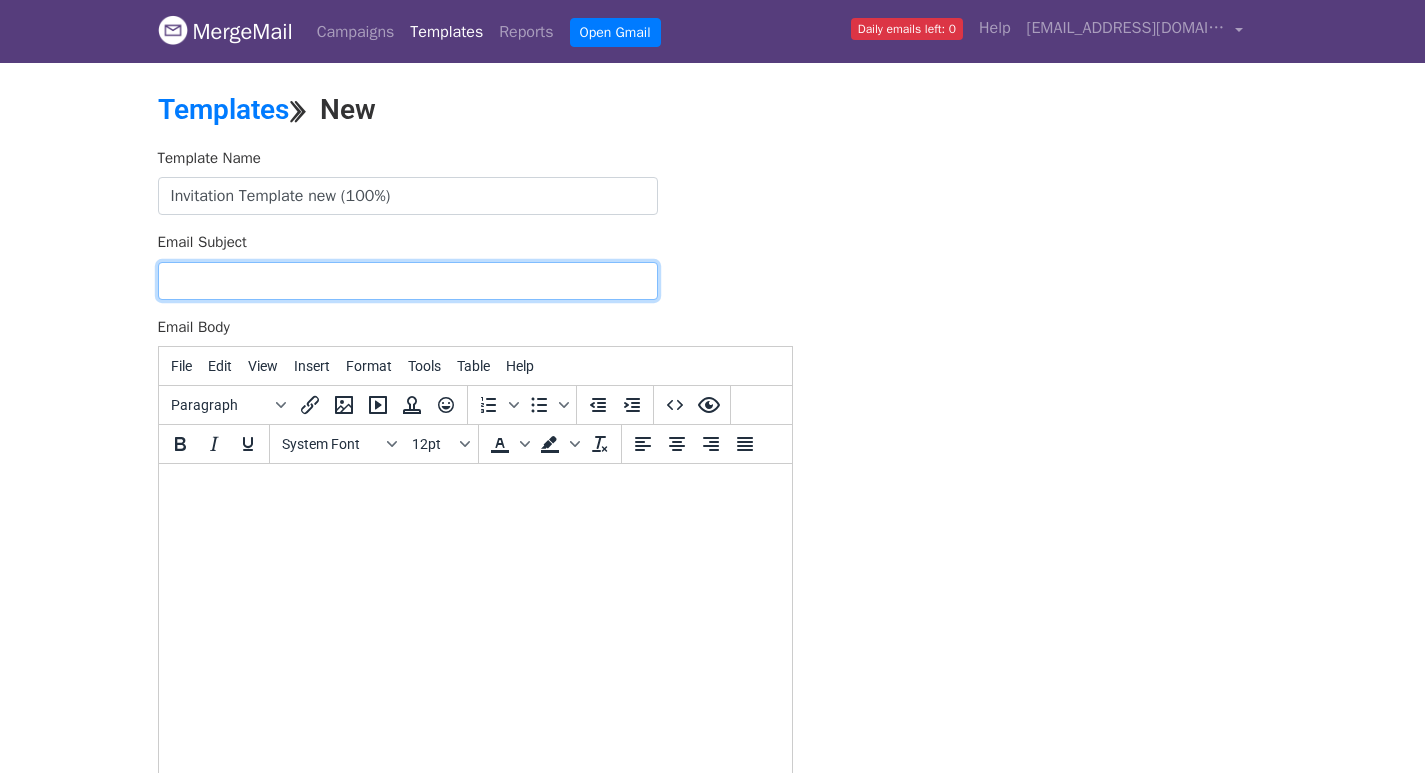 click on "Email Subject" at bounding box center [408, 281] 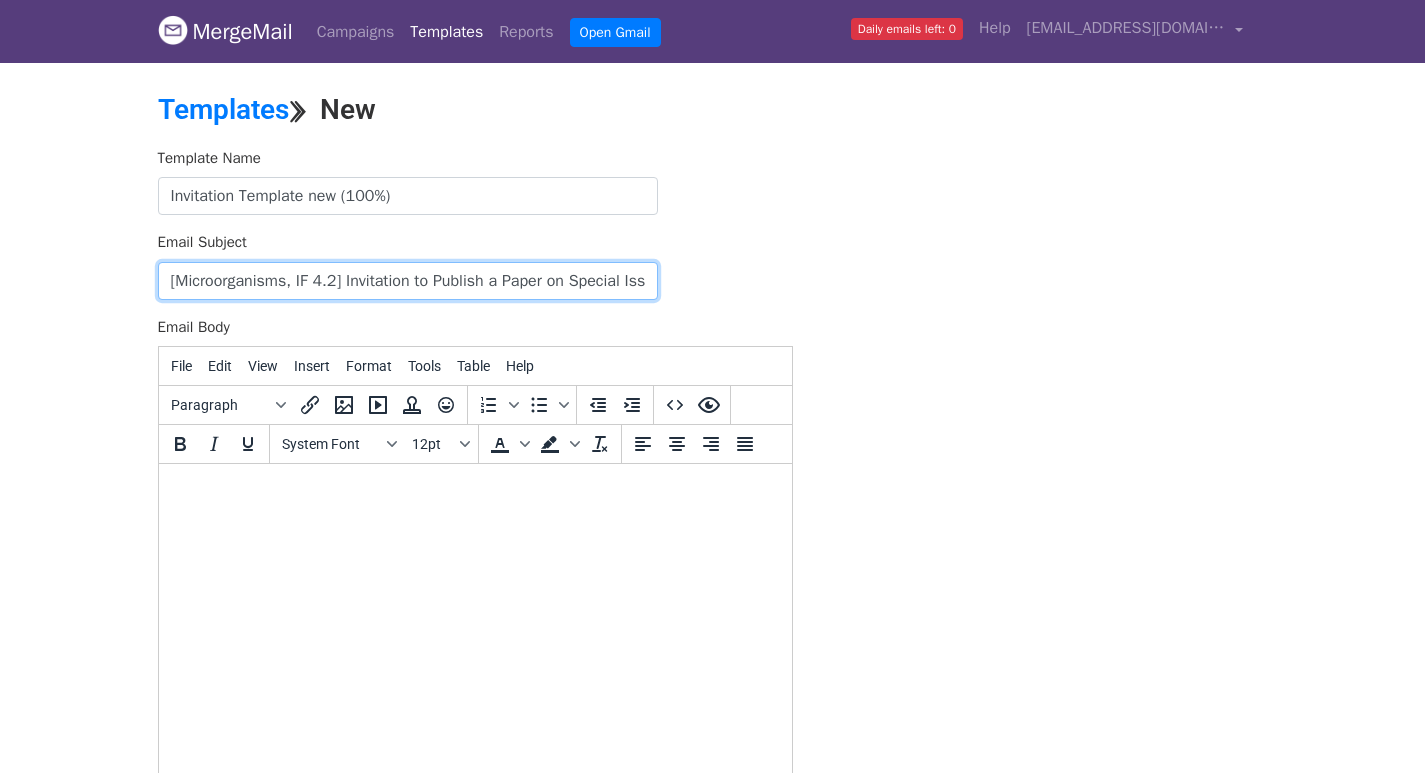 scroll, scrollTop: 0, scrollLeft: 512, axis: horizontal 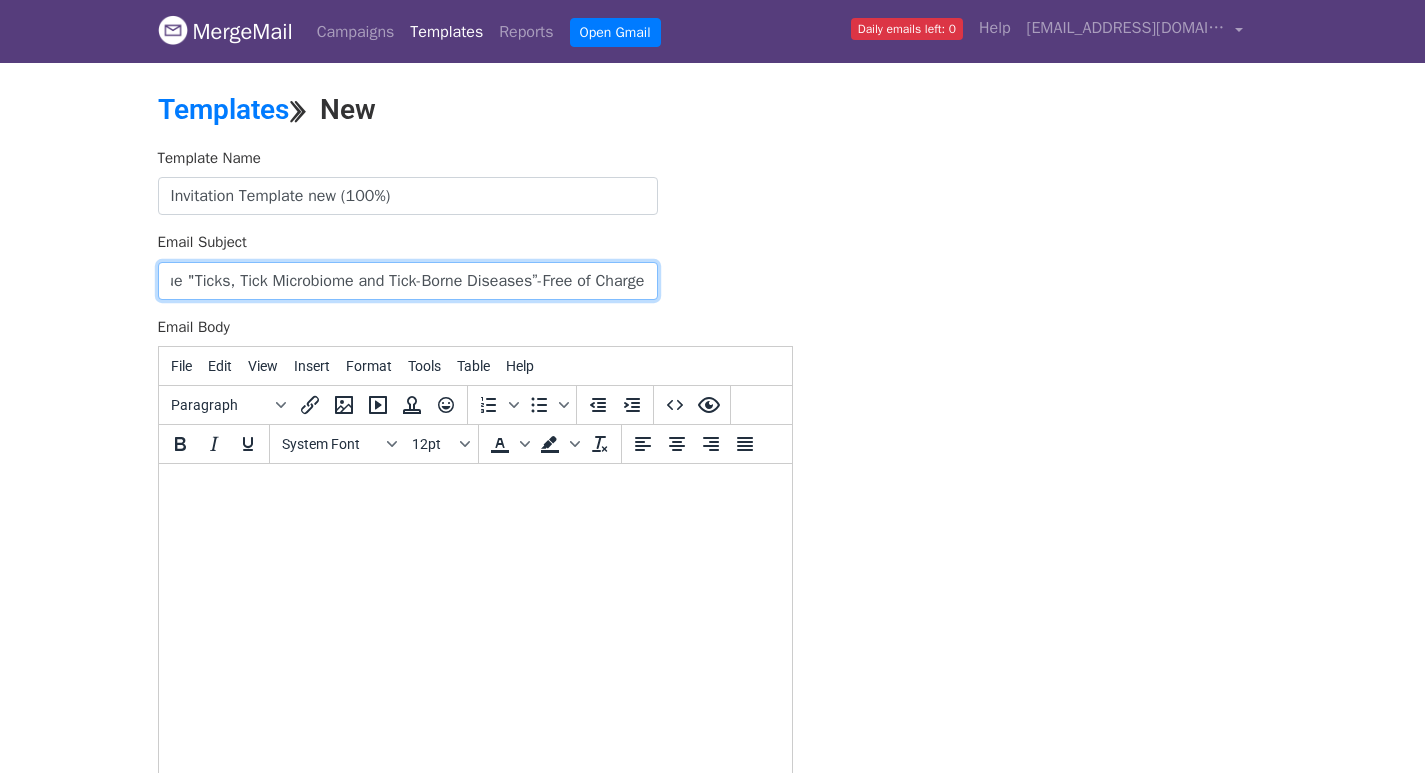 type on "[Microorganisms, IF 4.2] Invitation to Publish a Paper on Special Issue "Ticks, Tick Microbiome and Tick-Borne Diseases”-Free of Charge" 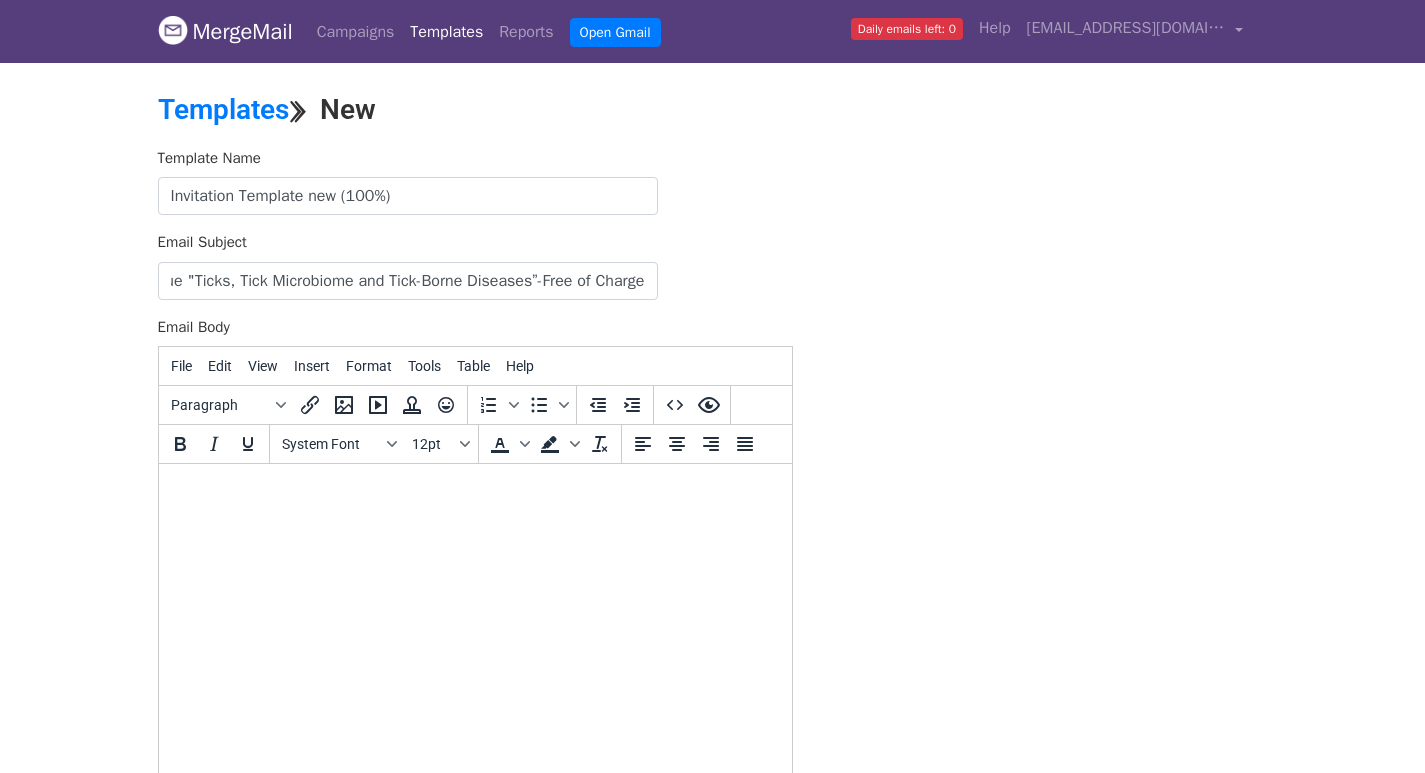 scroll, scrollTop: 0, scrollLeft: 0, axis: both 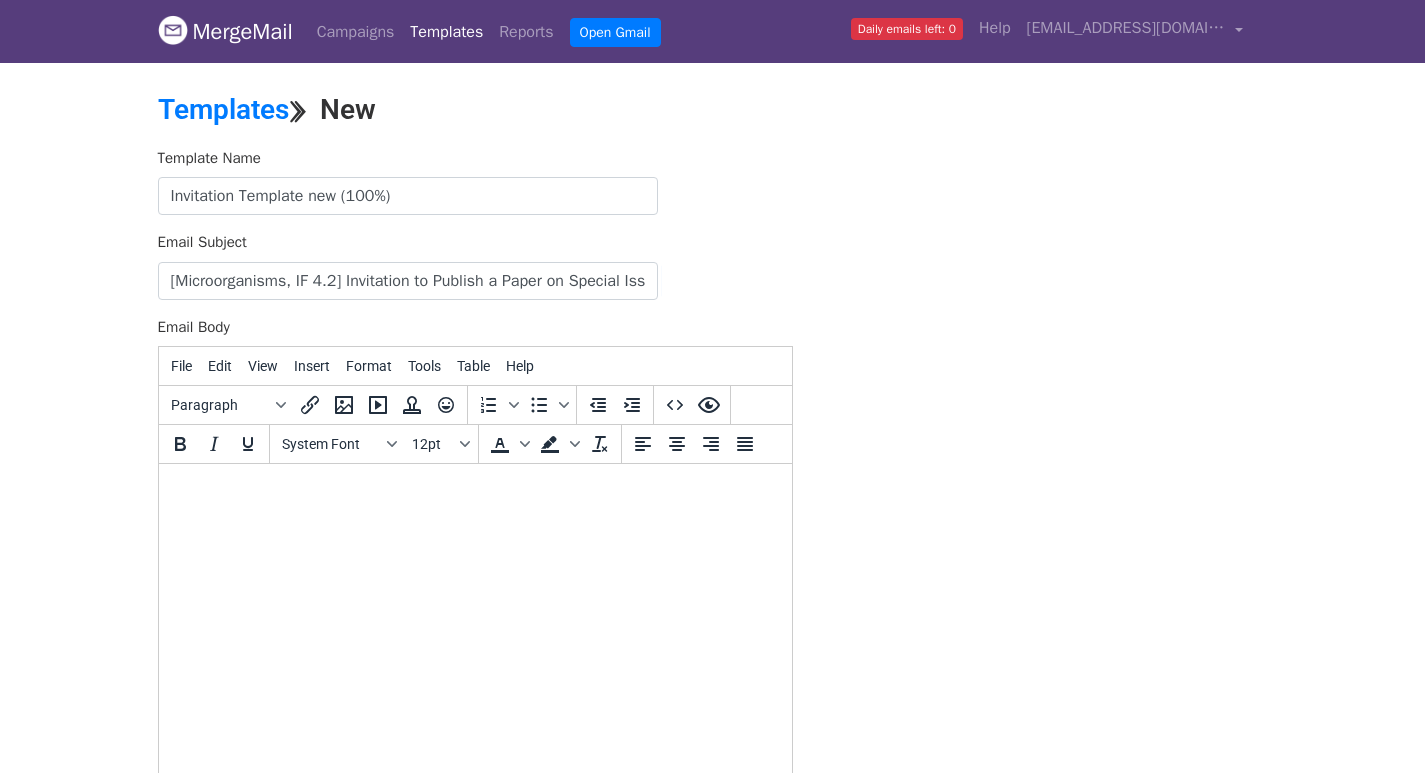 click at bounding box center (474, 491) 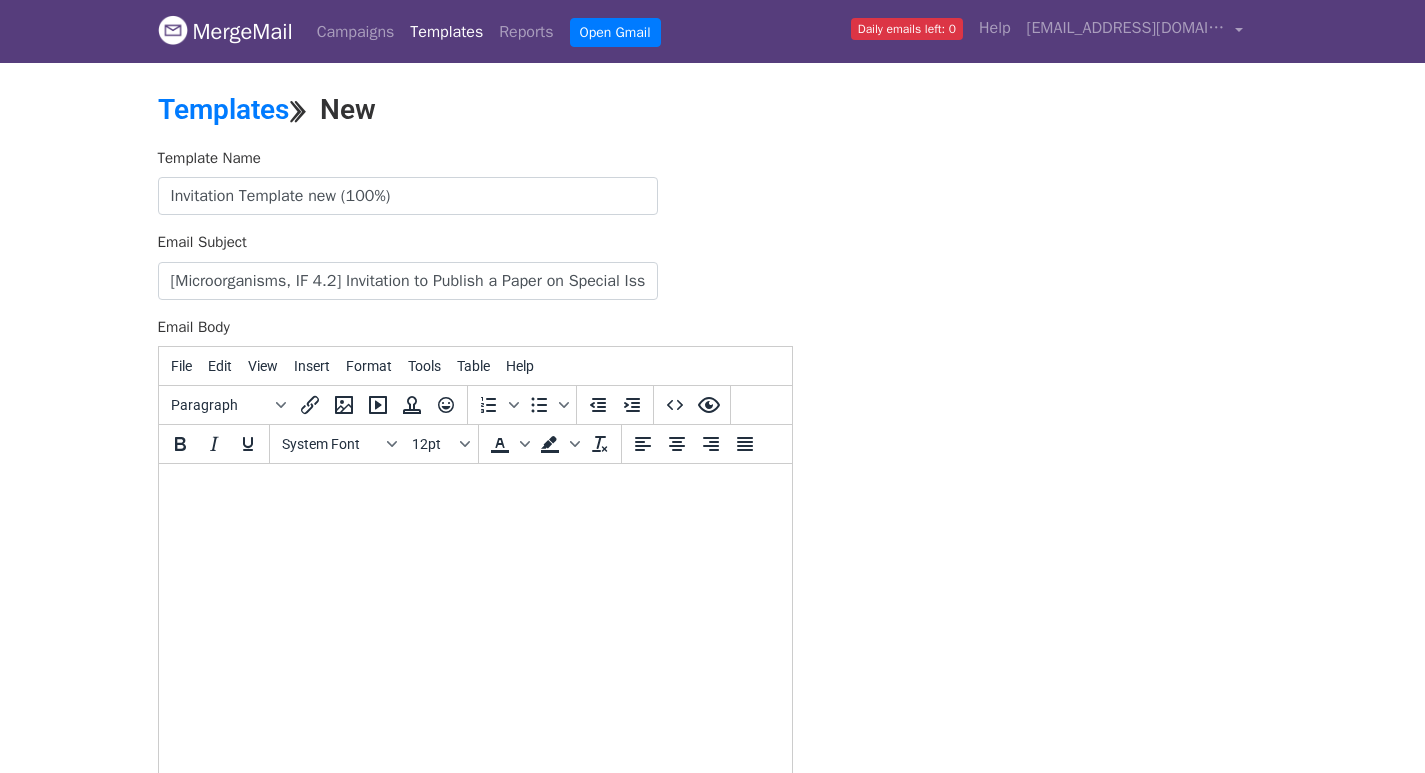 drag, startPoint x: 964, startPoint y: 392, endPoint x: 952, endPoint y: 398, distance: 13.416408 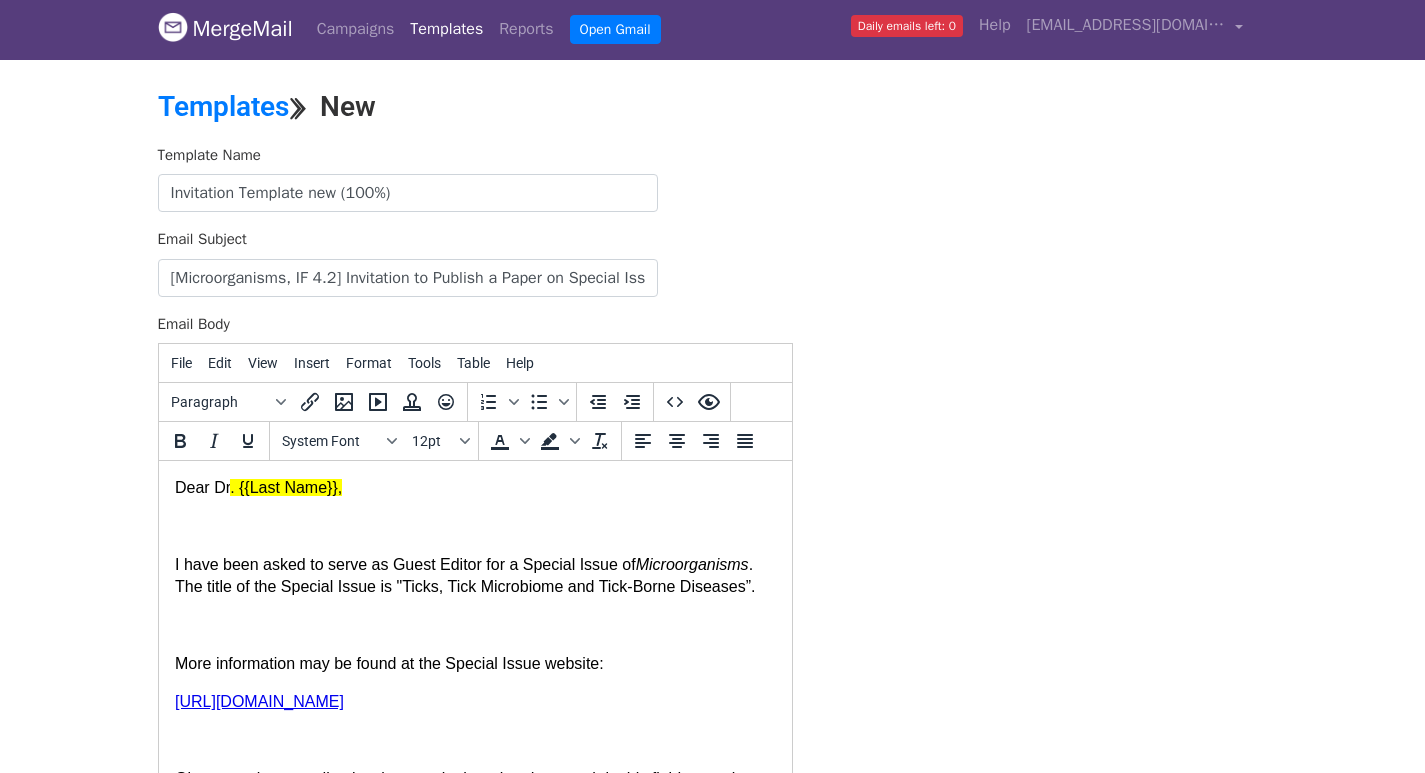 scroll, scrollTop: 851, scrollLeft: 0, axis: vertical 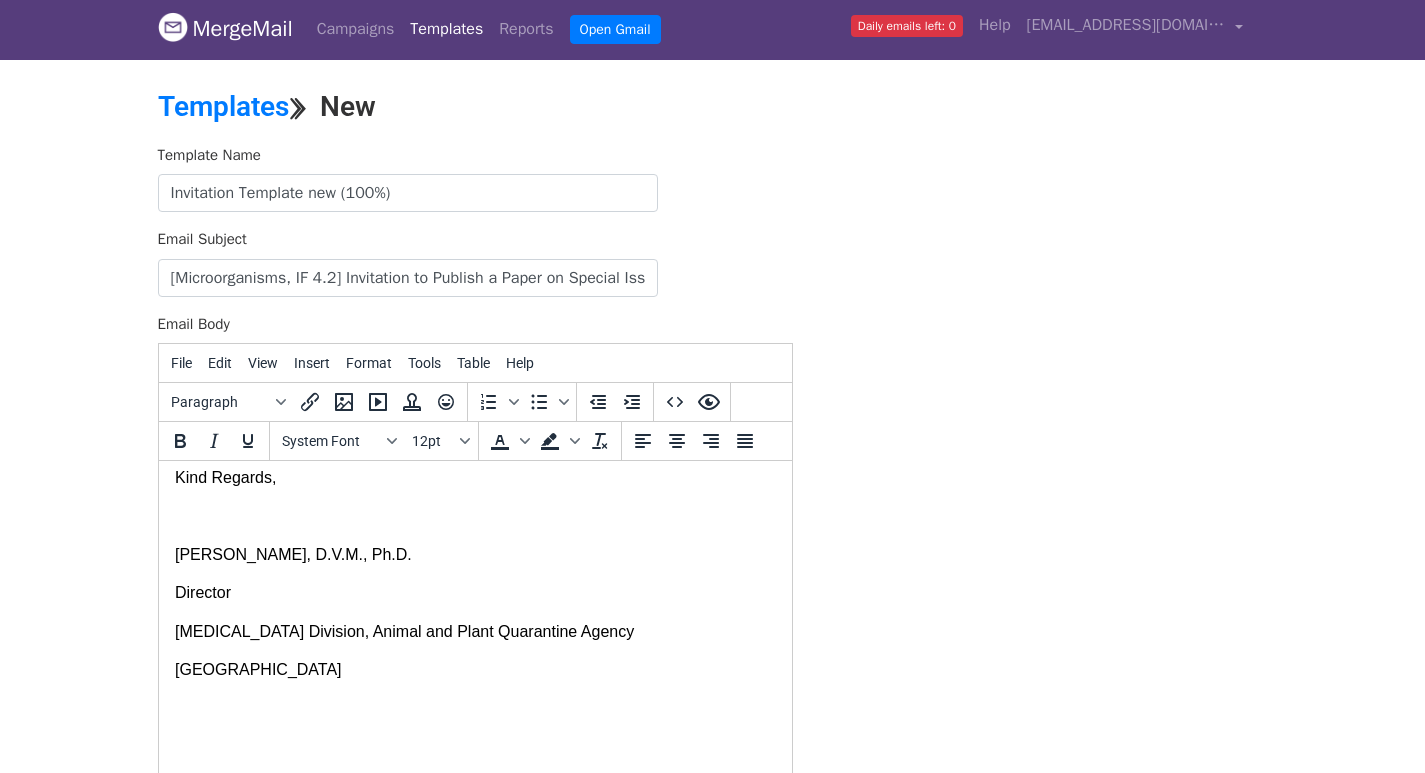 click on "Template Name
Invitation Template new (100%)
Email Subject
[Microorganisms, IF 4.2] Invitation to Publish a Paper on Special Issue "Ticks, Tick Microbiome and Tick-Borne Diseases”-Free of Charge
Email Body
File Edit View Insert Format Tools Table Help Paragraph To open the popup, press Shift+Enter To open the popup, press Shift+Enter System Font 12pt To open the popup, press Shift+Enter To open the popup, press Shift+Enter 0 words Powered by Tiny
Save" at bounding box center (713, 496) 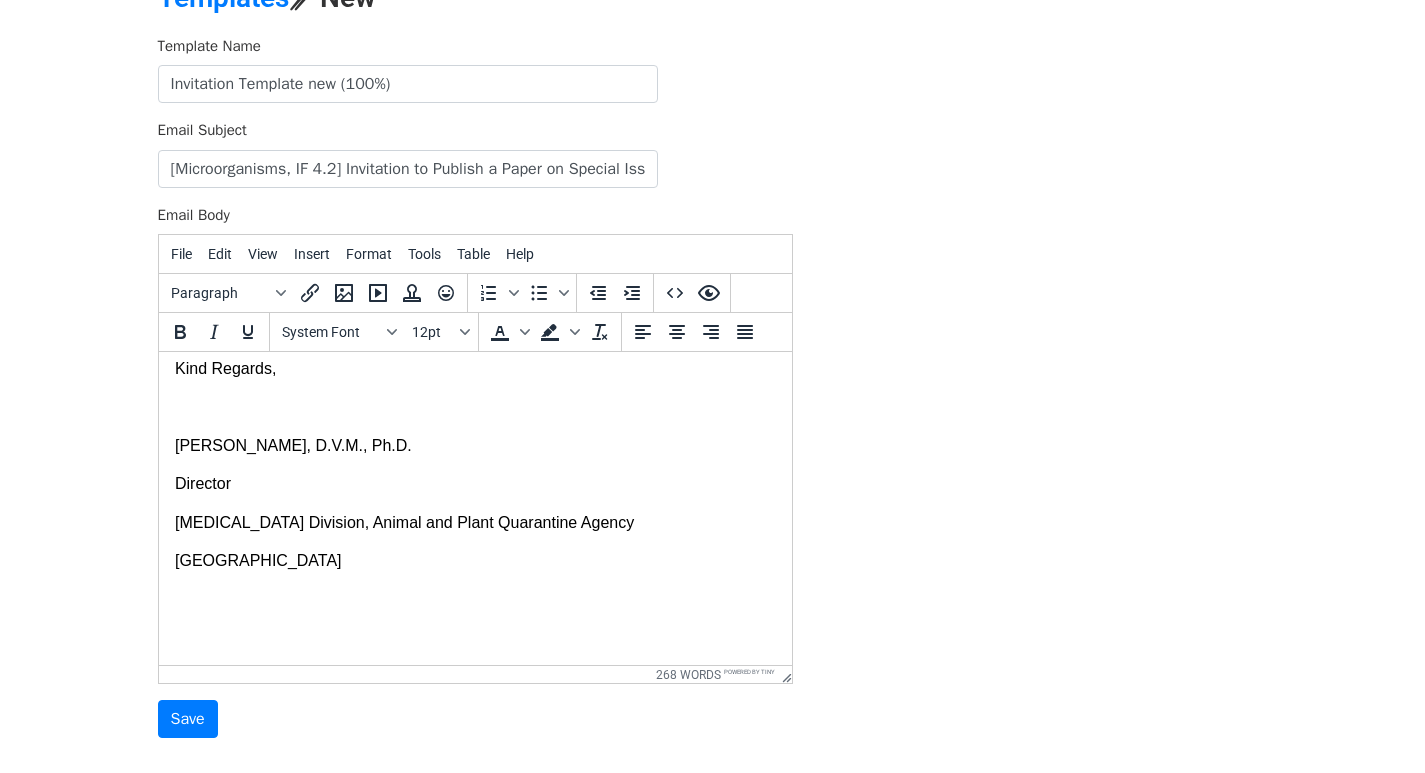 scroll, scrollTop: 203, scrollLeft: 0, axis: vertical 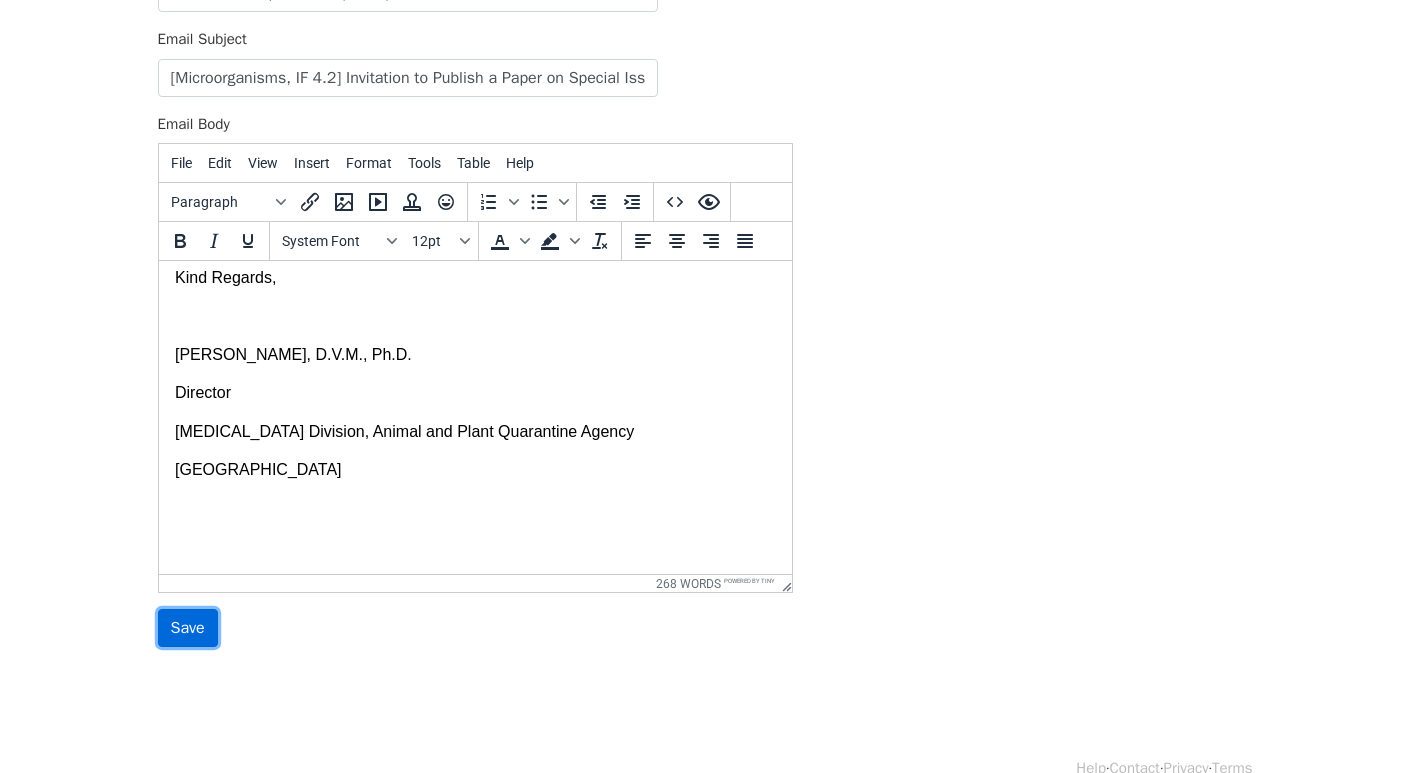 click on "Save" at bounding box center [188, 628] 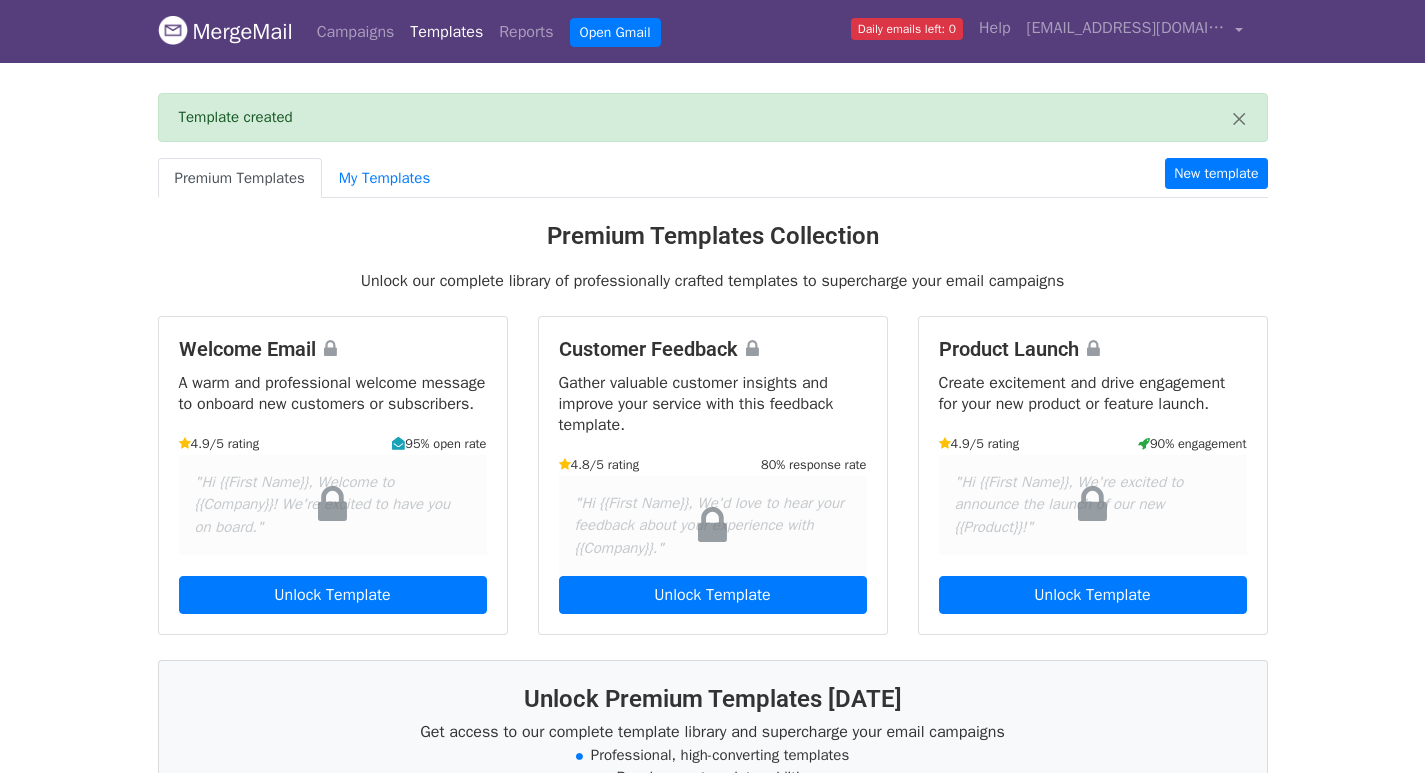 scroll, scrollTop: 0, scrollLeft: 0, axis: both 